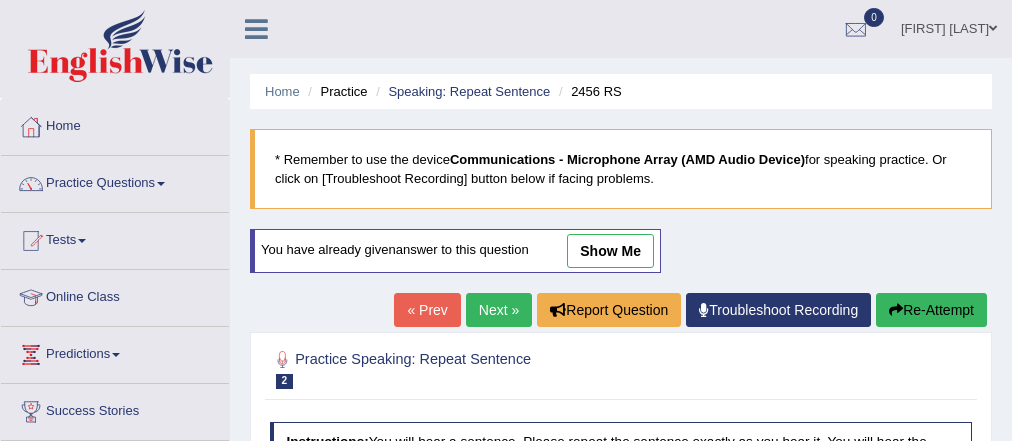scroll, scrollTop: 240, scrollLeft: 0, axis: vertical 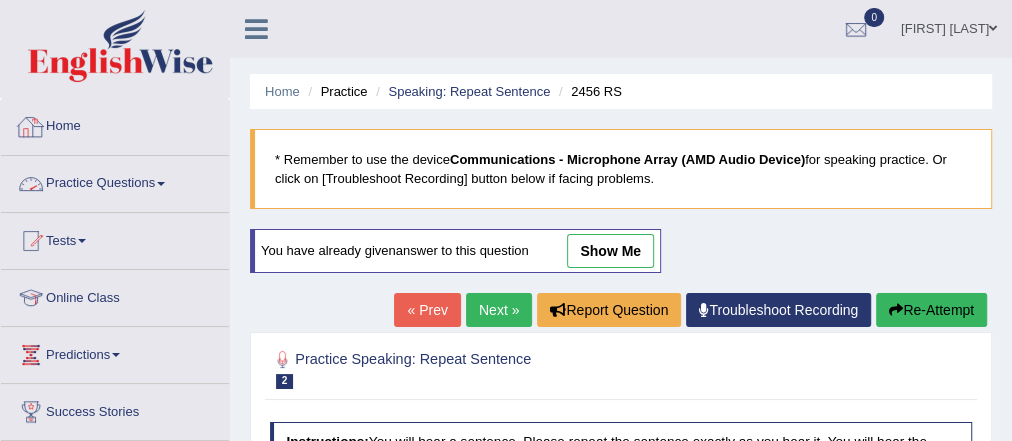 click on "Practice Questions" at bounding box center [115, 181] 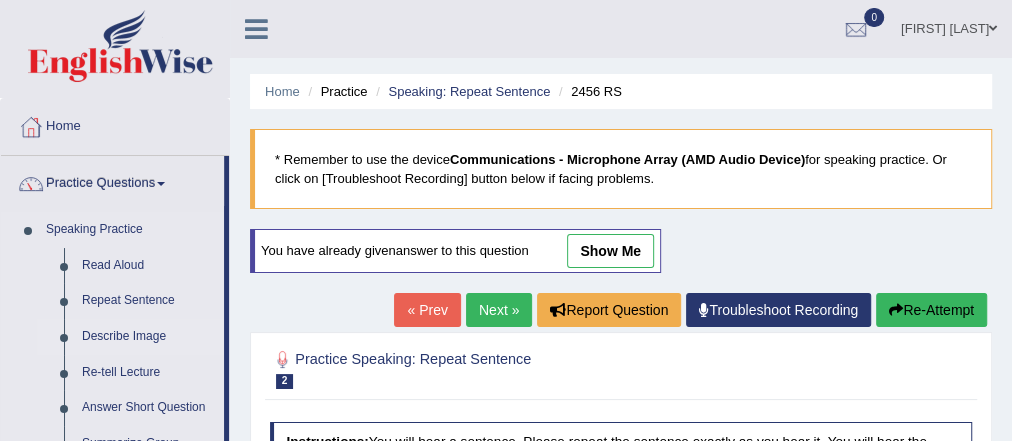 click on "Describe Image" at bounding box center (148, 337) 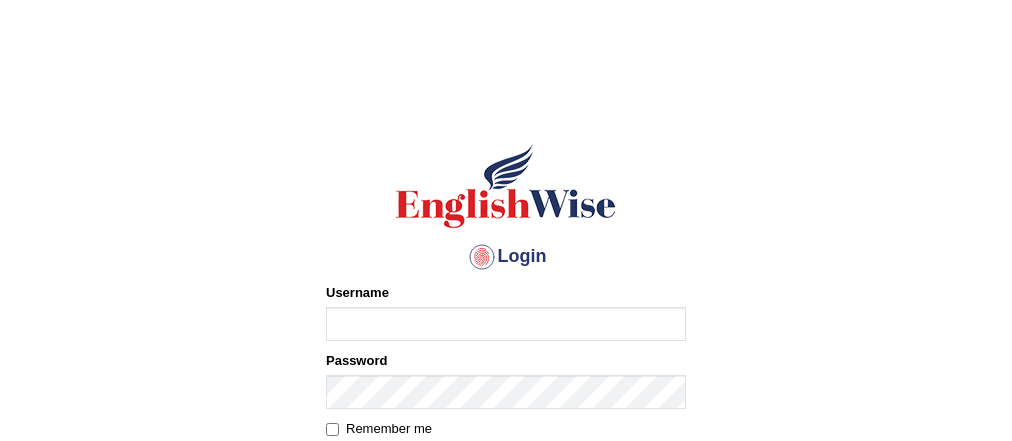 type on "piumi_parramatta" 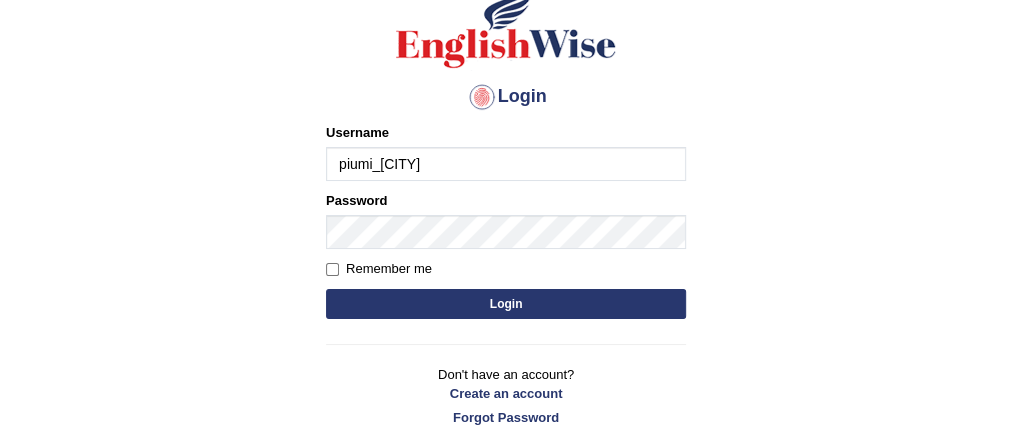 scroll, scrollTop: 159, scrollLeft: 0, axis: vertical 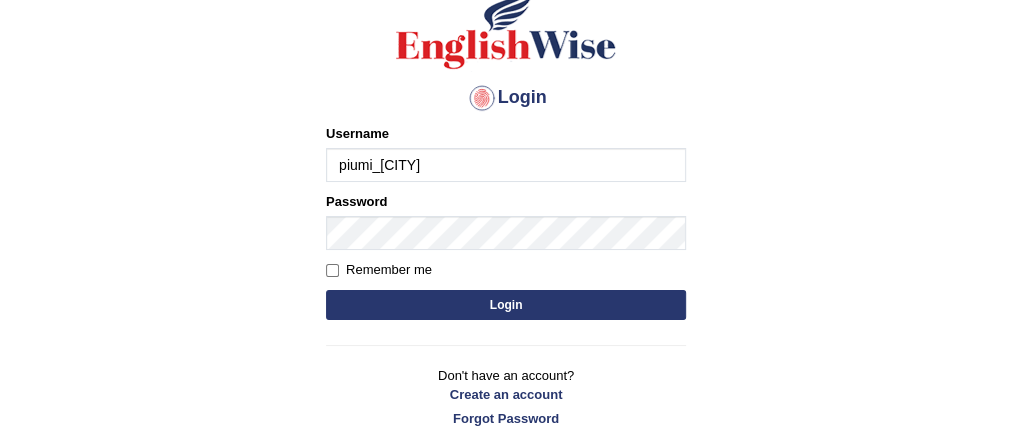 click on "Login" at bounding box center (506, 305) 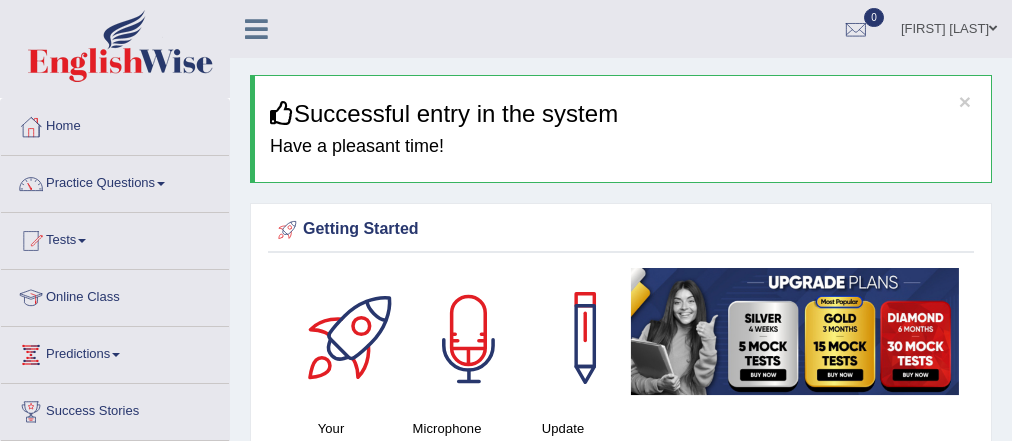 scroll, scrollTop: 121, scrollLeft: 0, axis: vertical 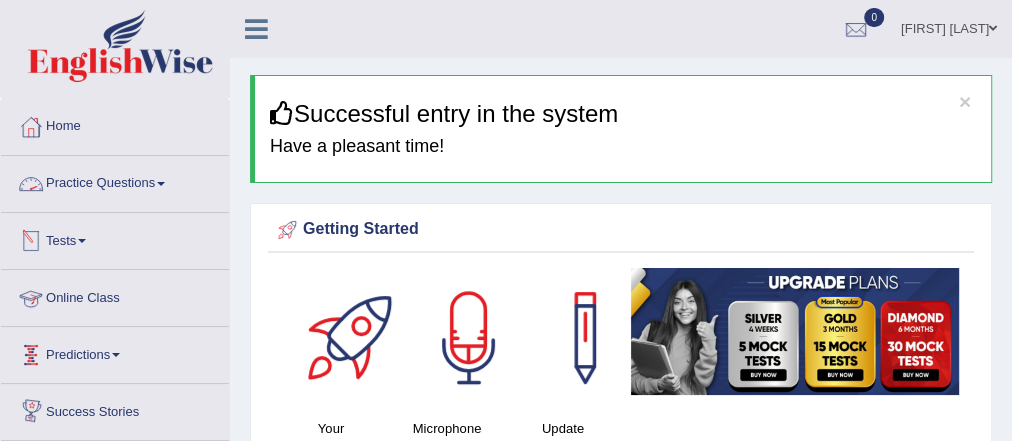 click on "Practice Questions" at bounding box center (115, 181) 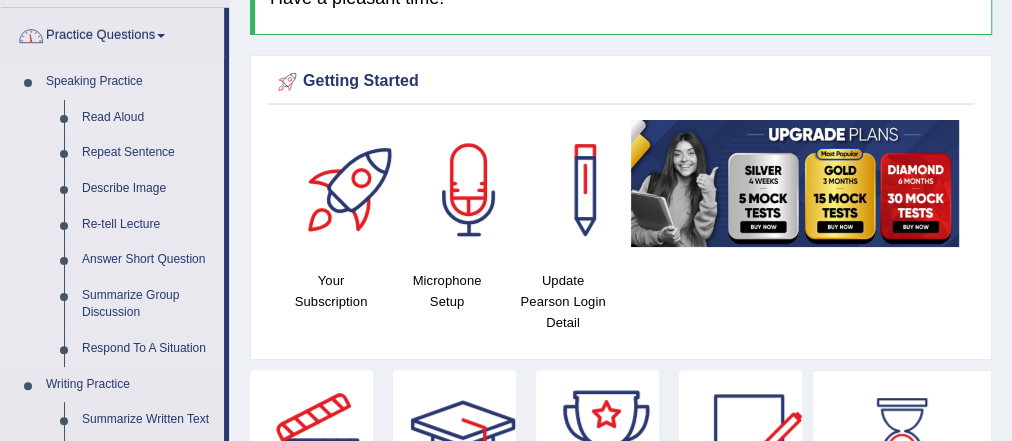 scroll, scrollTop: 160, scrollLeft: 0, axis: vertical 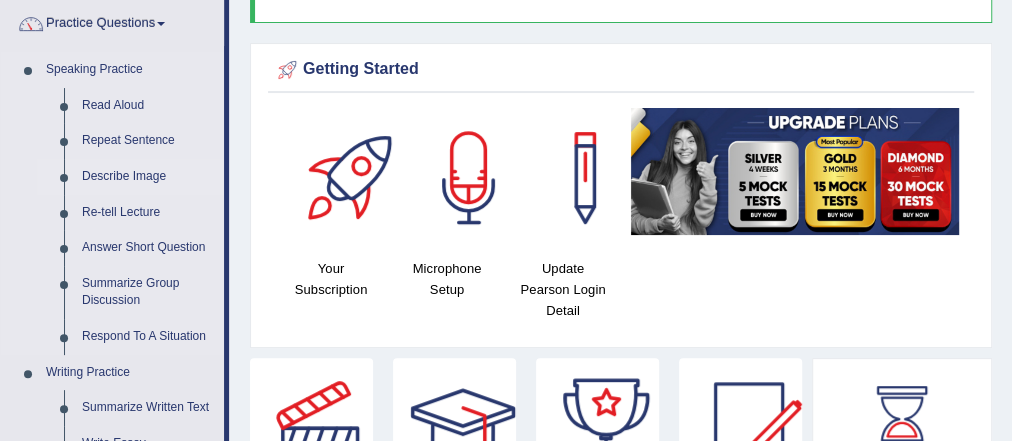 click on "Describe Image" at bounding box center (148, 177) 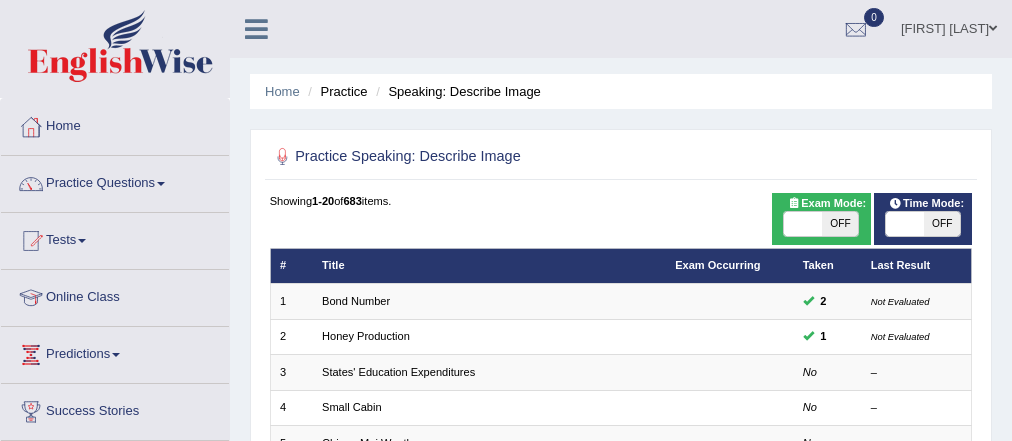 scroll, scrollTop: 0, scrollLeft: 0, axis: both 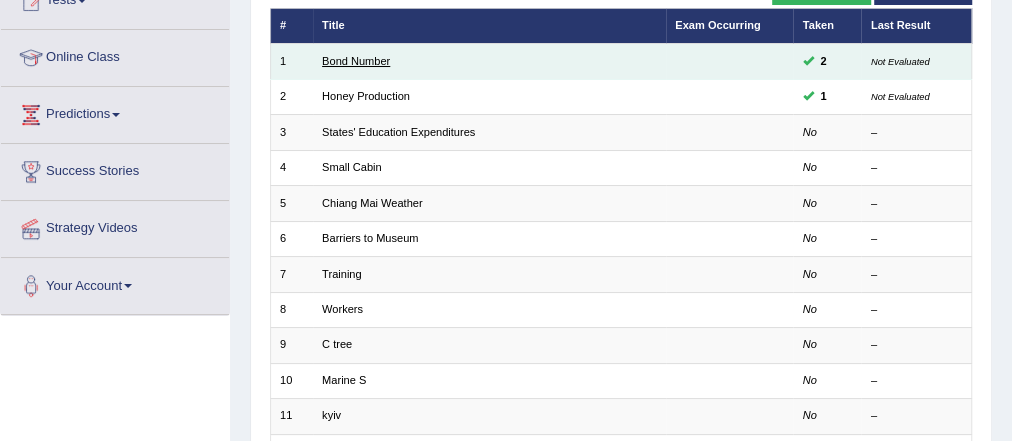 click on "Bond Number" at bounding box center [356, 61] 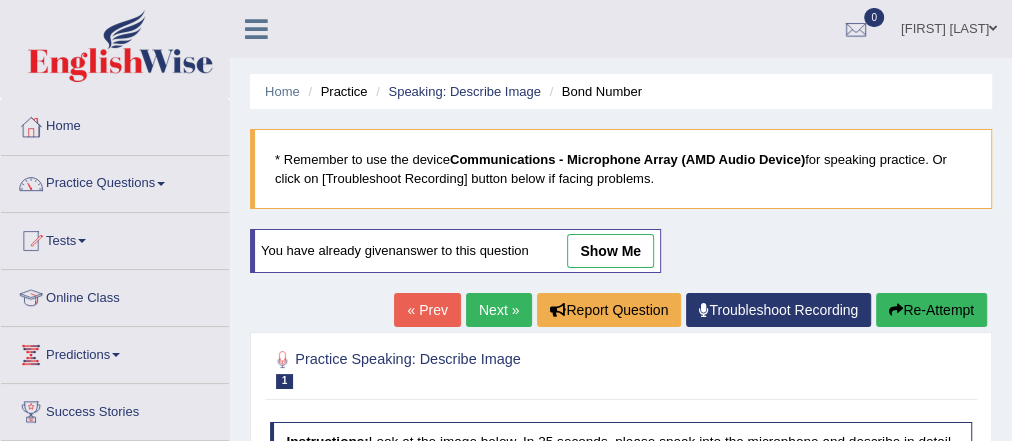 scroll, scrollTop: 168, scrollLeft: 0, axis: vertical 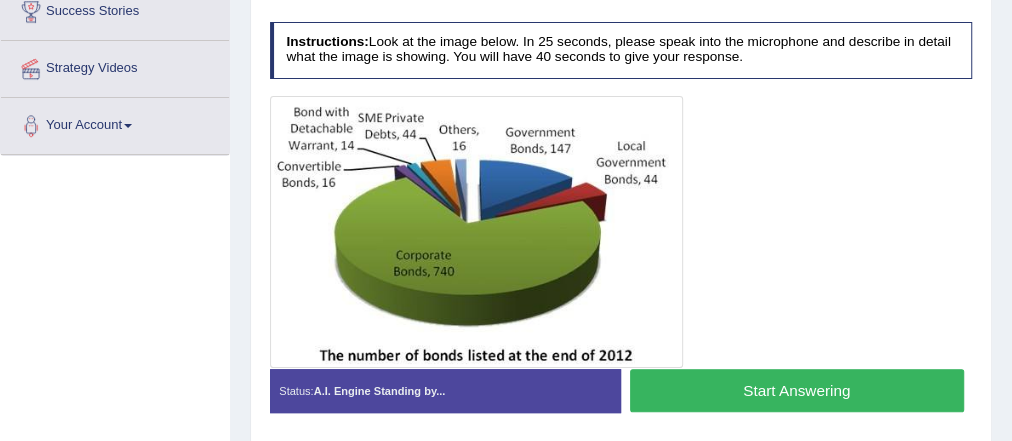 click on "Start Answering" at bounding box center (797, 390) 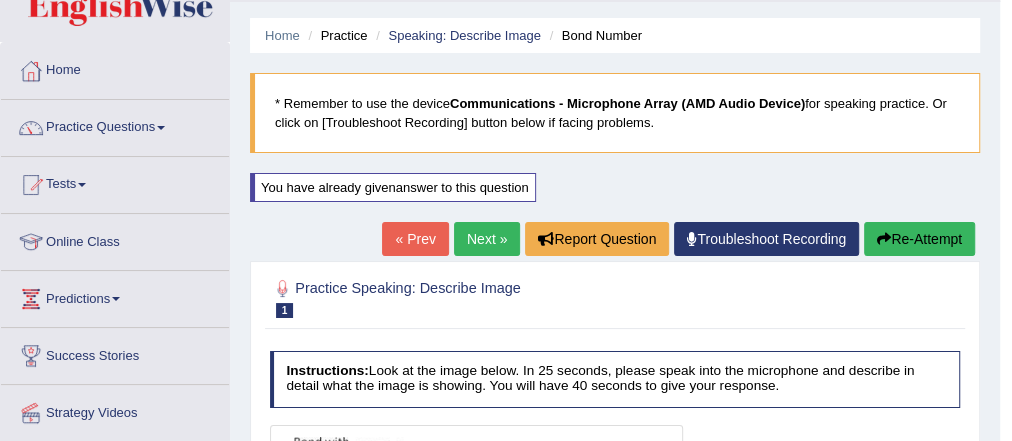 scroll, scrollTop: 80, scrollLeft: 0, axis: vertical 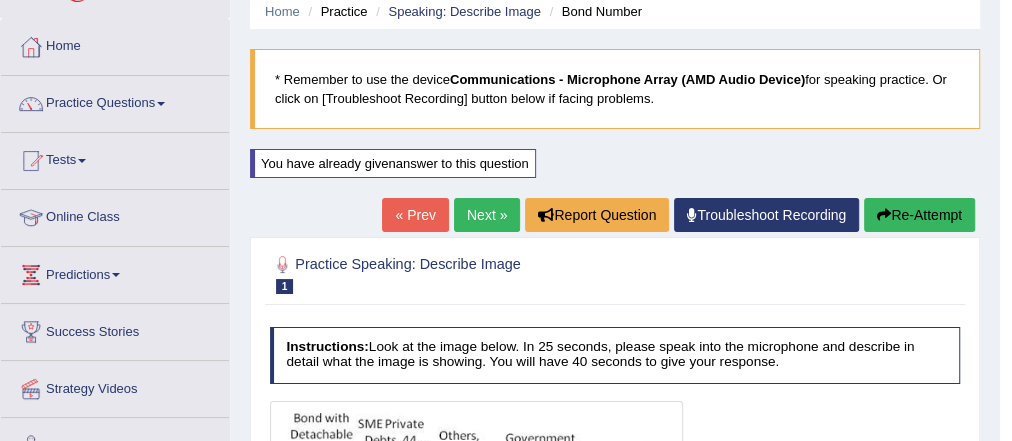 click on "Next »" at bounding box center [487, 215] 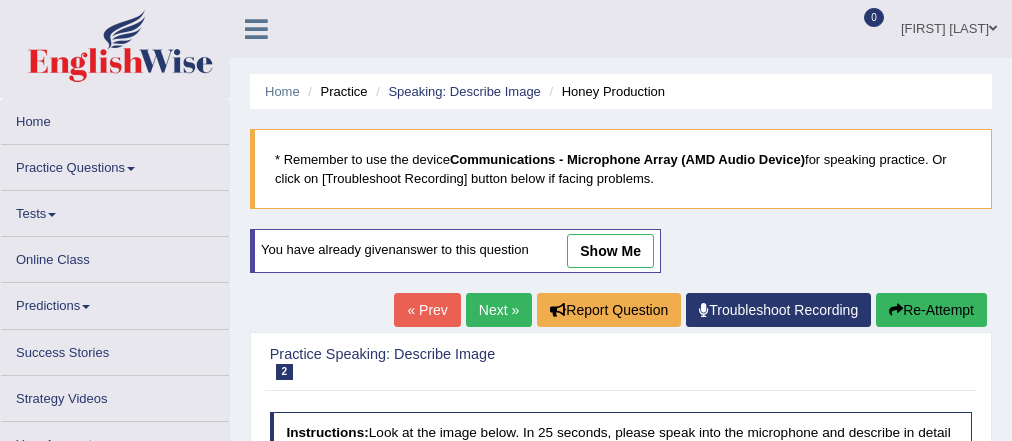 scroll, scrollTop: 155, scrollLeft: 0, axis: vertical 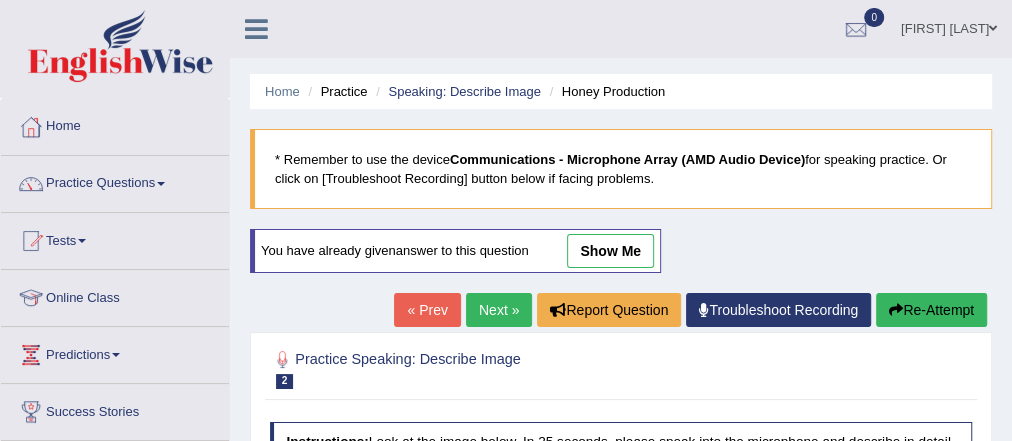click on "« Prev" at bounding box center [427, 310] 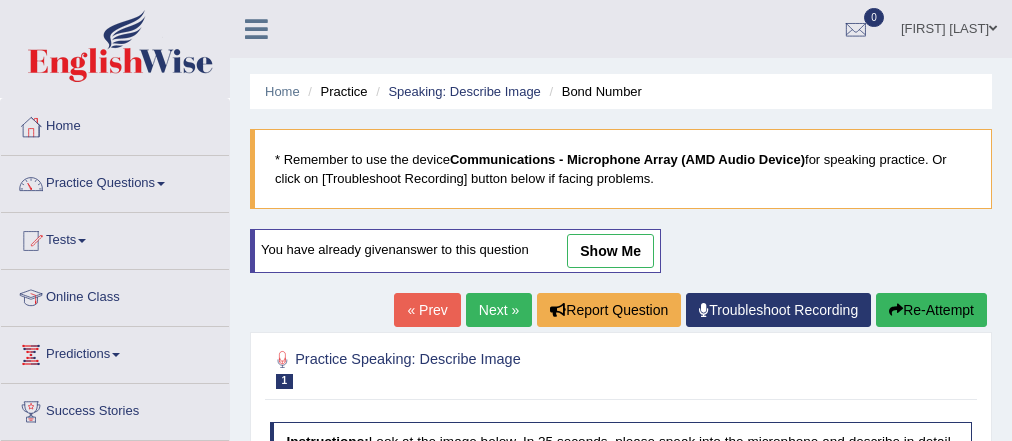 scroll, scrollTop: 145, scrollLeft: 0, axis: vertical 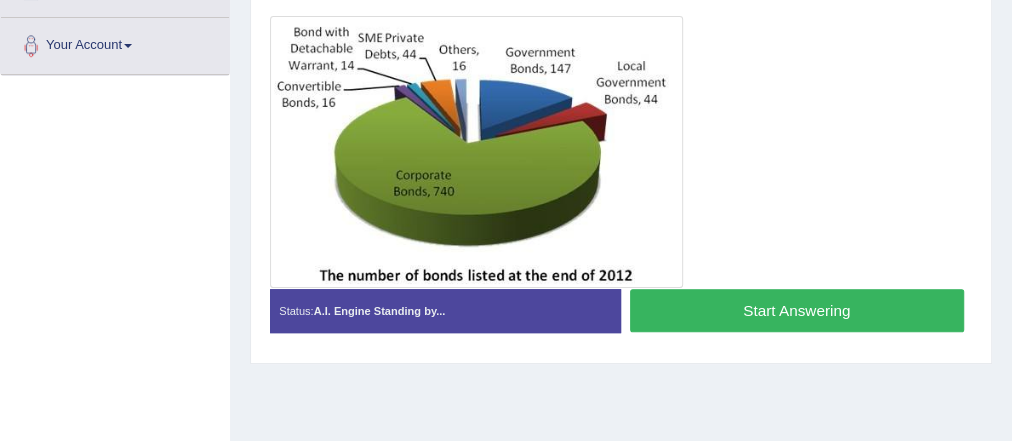 click on "Start Answering" at bounding box center (797, 310) 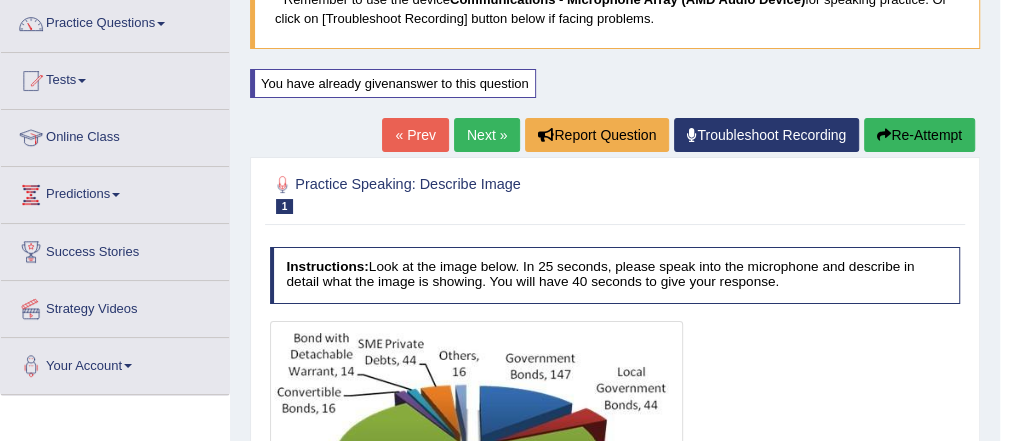 scroll, scrollTop: 160, scrollLeft: 0, axis: vertical 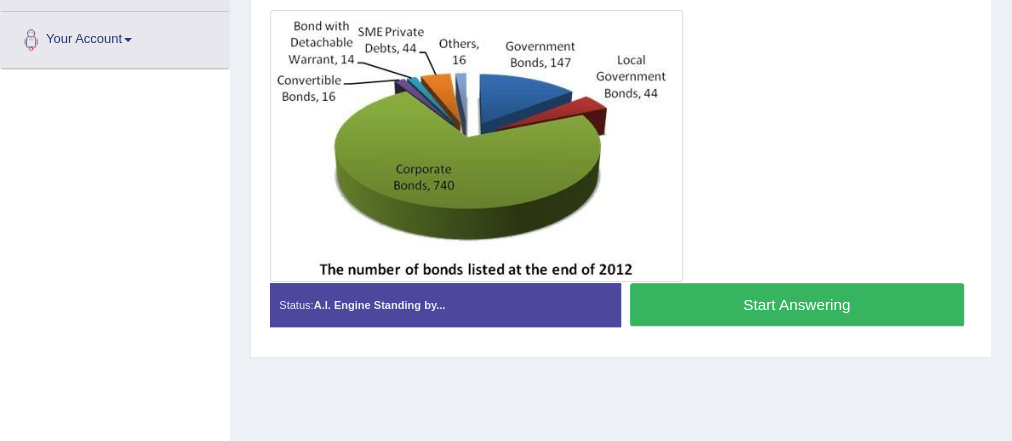 click on "Start Answering" at bounding box center [797, 304] 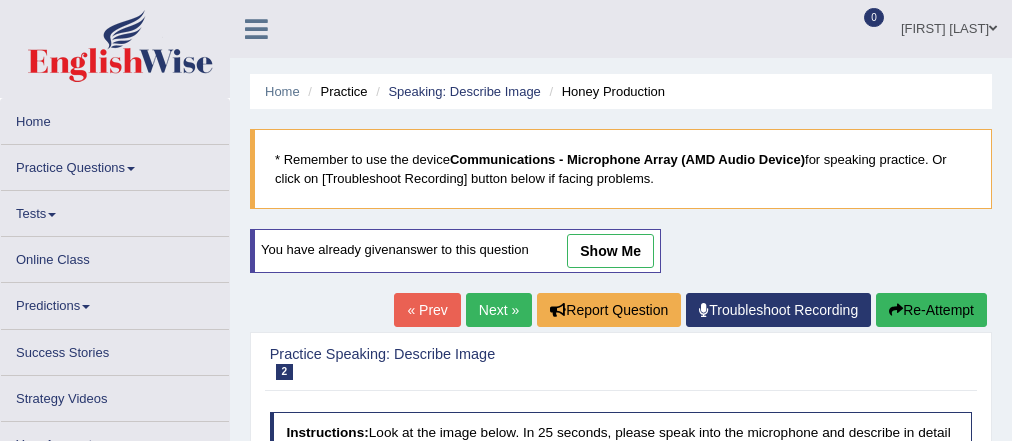 scroll, scrollTop: 0, scrollLeft: 0, axis: both 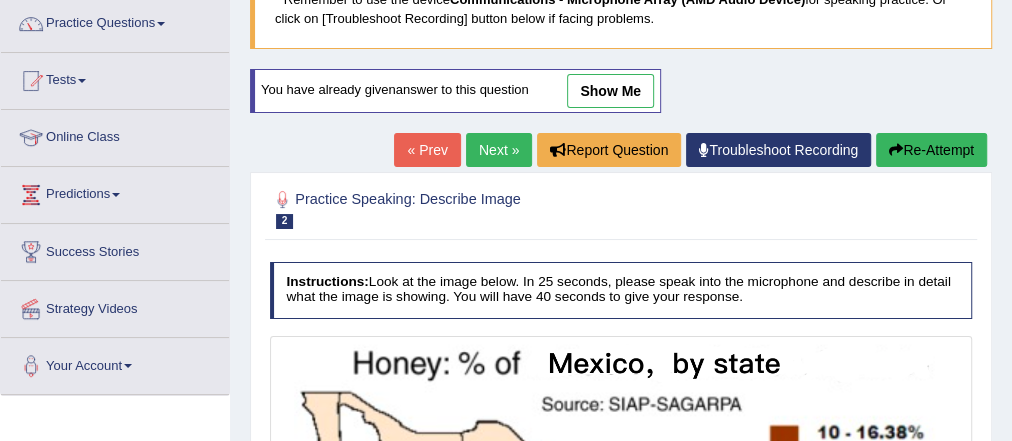 drag, startPoint x: 957, startPoint y: 148, endPoint x: 986, endPoint y: 285, distance: 140.0357 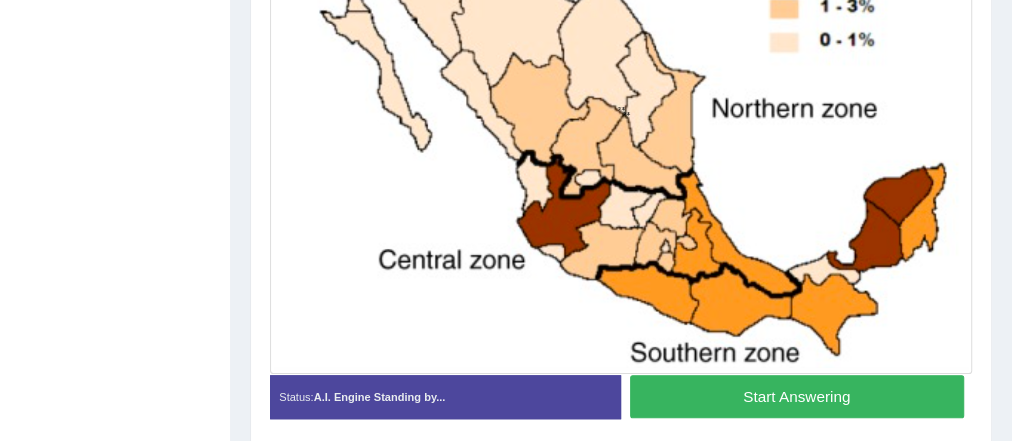 scroll, scrollTop: 720, scrollLeft: 0, axis: vertical 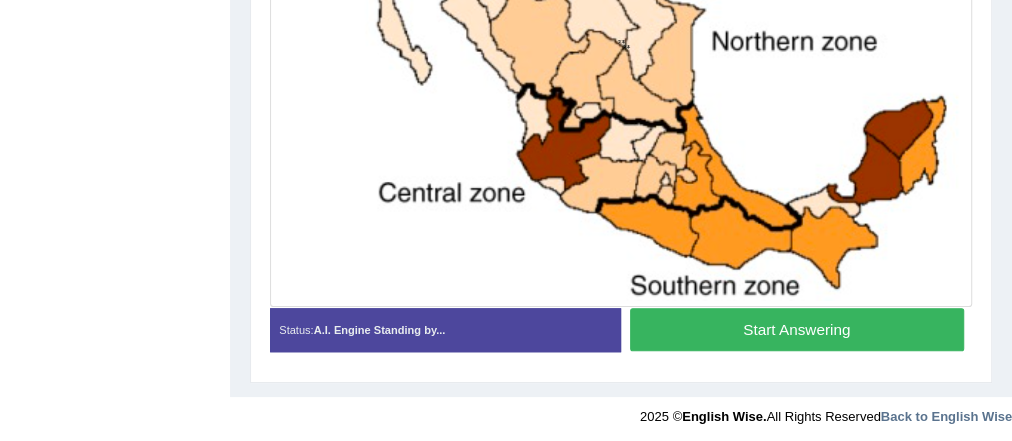 click on "Start Answering" at bounding box center [797, 329] 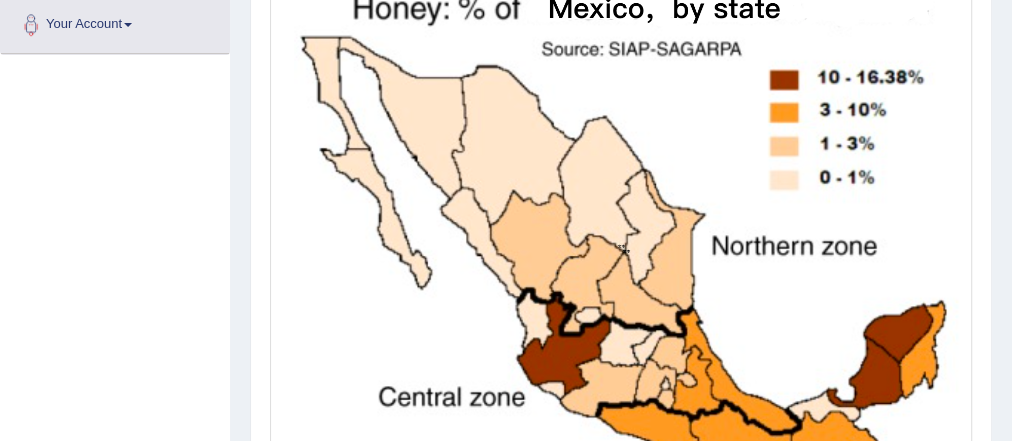 scroll, scrollTop: 465, scrollLeft: 0, axis: vertical 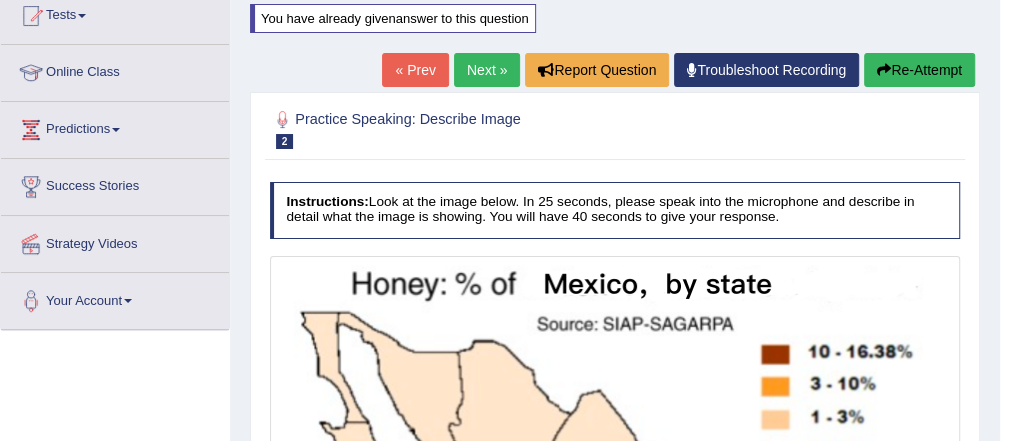 click on "Re-Attempt" at bounding box center (919, 70) 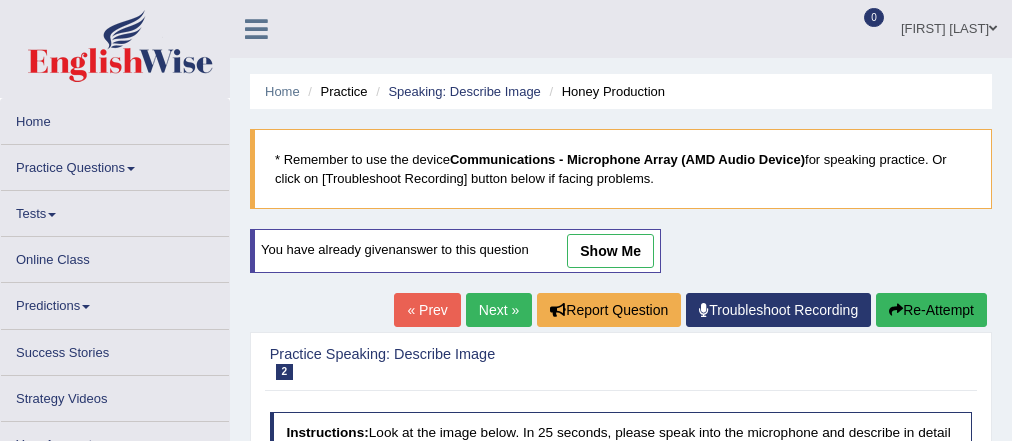 scroll, scrollTop: 68, scrollLeft: 0, axis: vertical 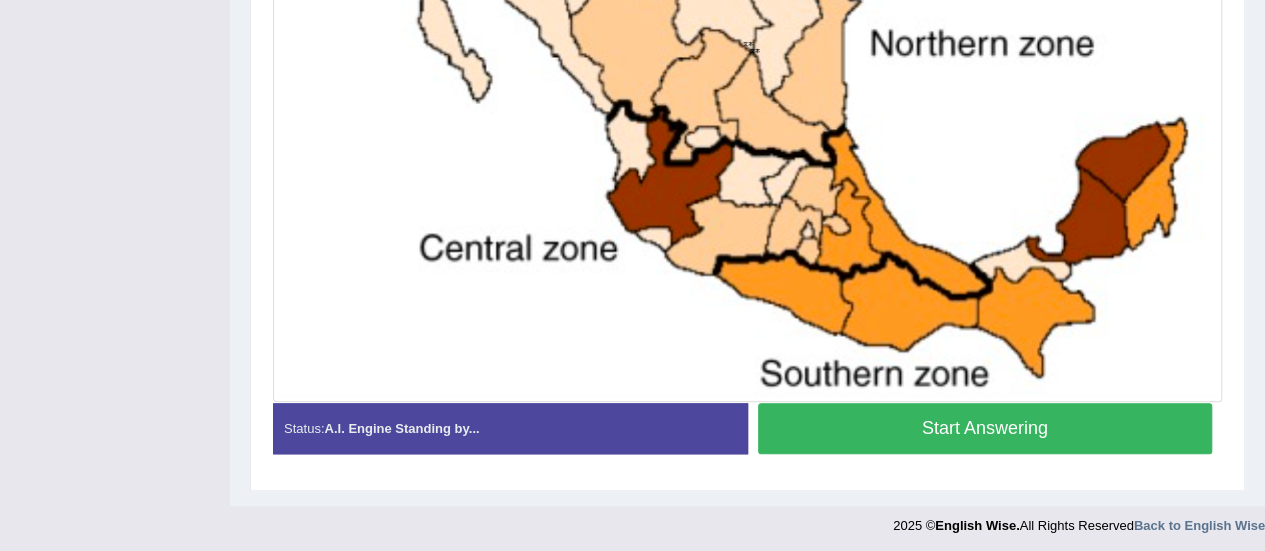 click on "Start Answering" at bounding box center [985, 428] 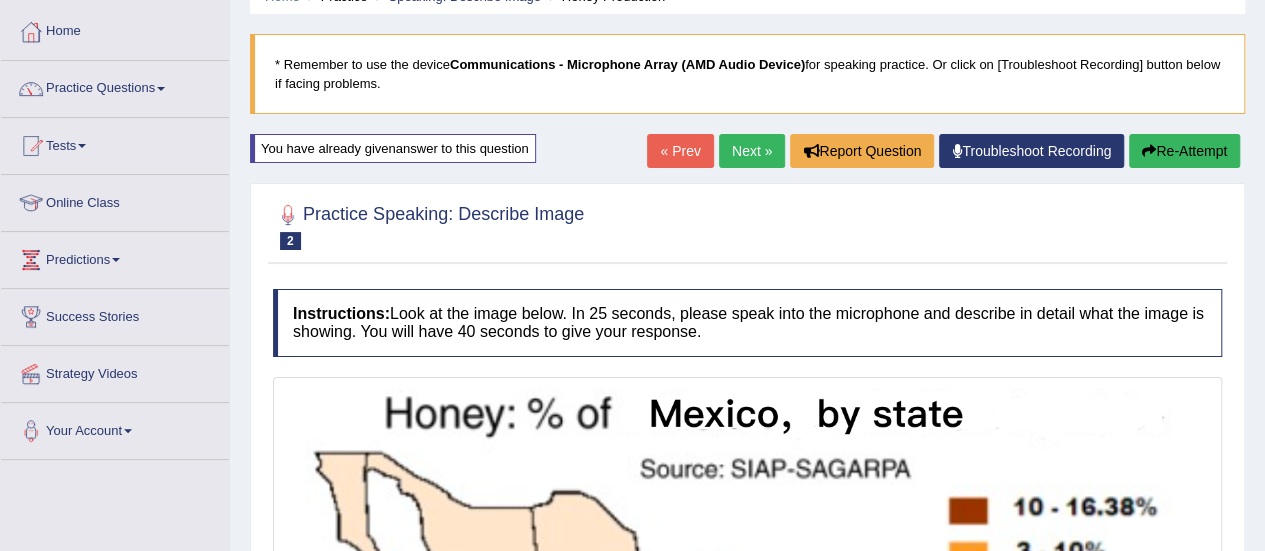 scroll, scrollTop: 88, scrollLeft: 0, axis: vertical 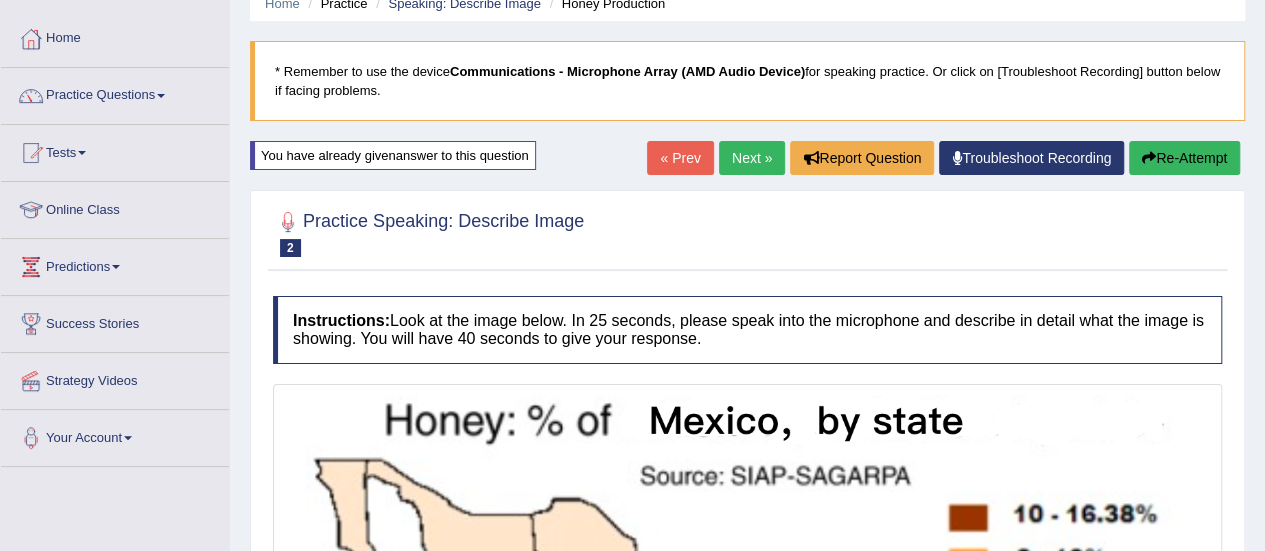 click on "Next »" at bounding box center [752, 158] 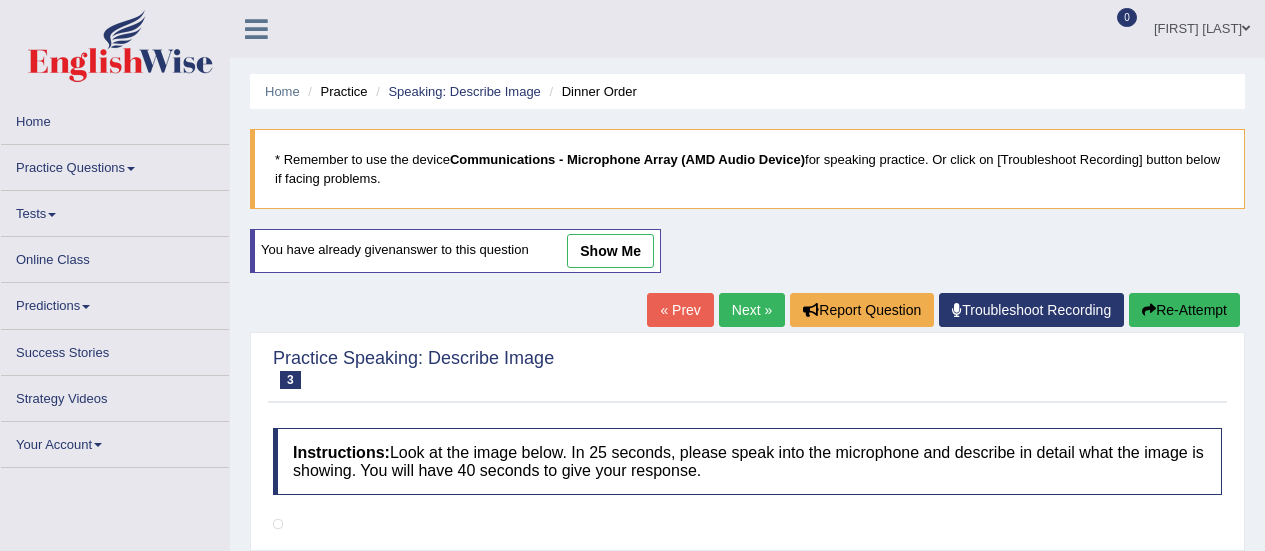 scroll, scrollTop: 200, scrollLeft: 0, axis: vertical 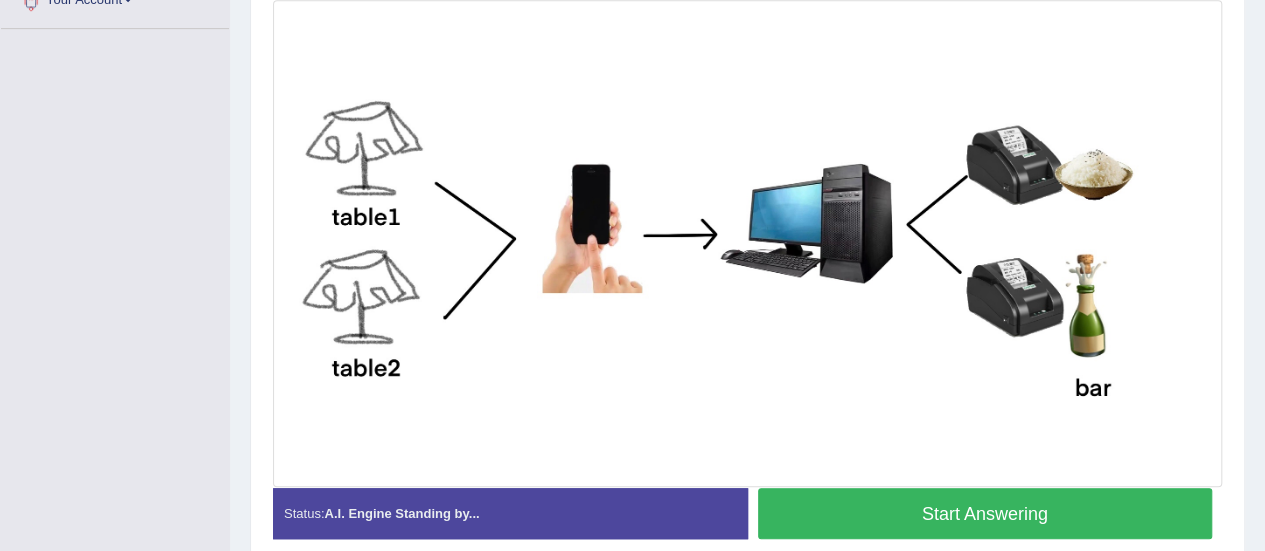 click on "Start Answering" at bounding box center (985, 513) 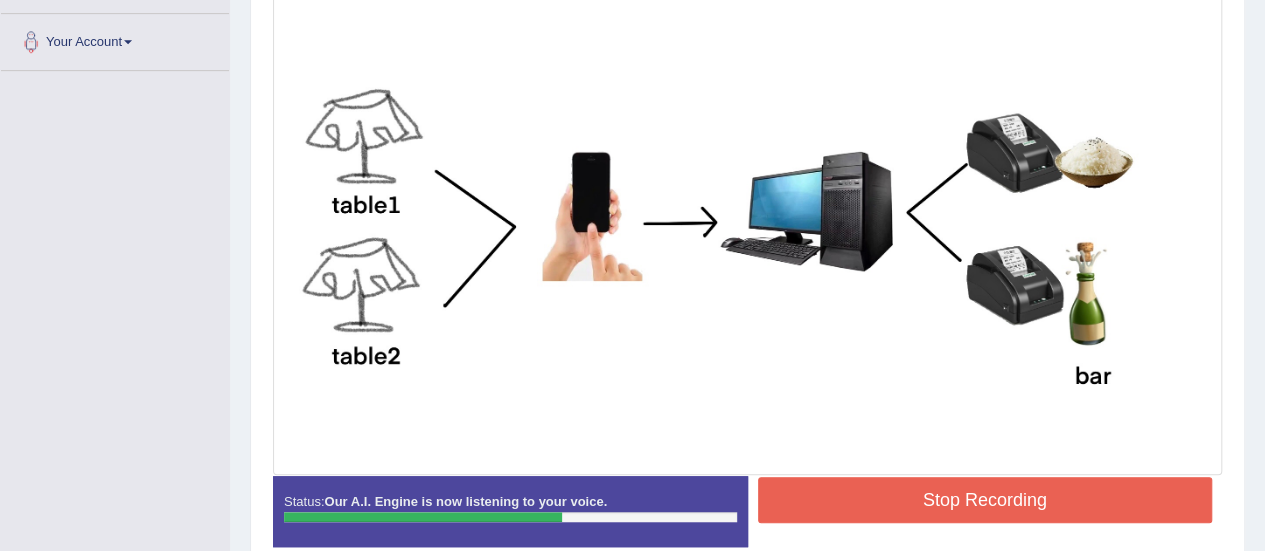 scroll, scrollTop: 526, scrollLeft: 0, axis: vertical 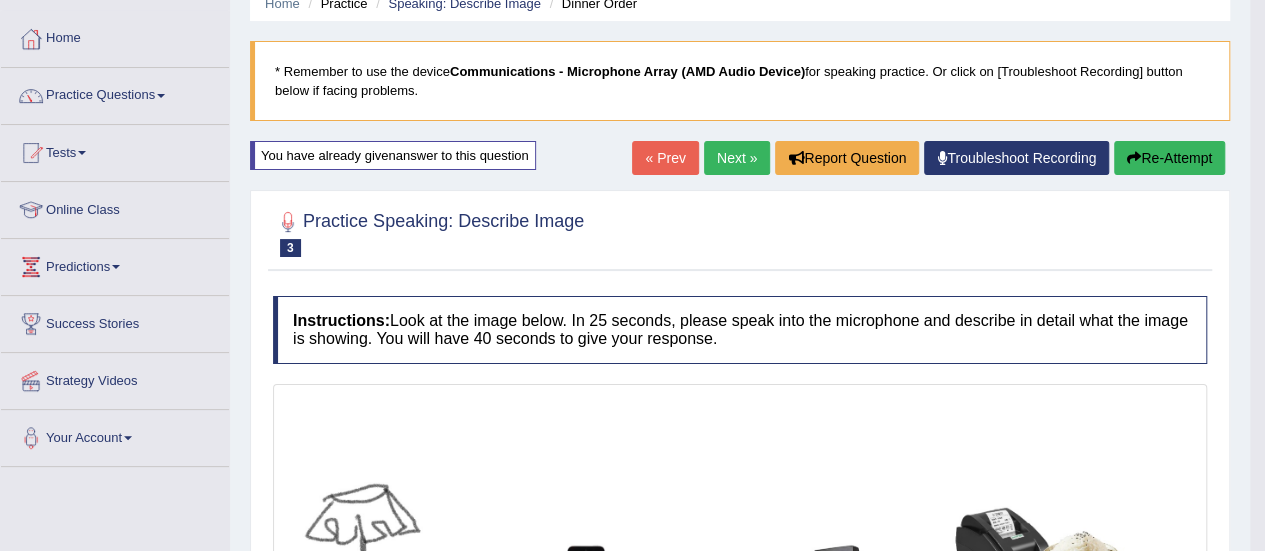 click on "Next »" at bounding box center (737, 158) 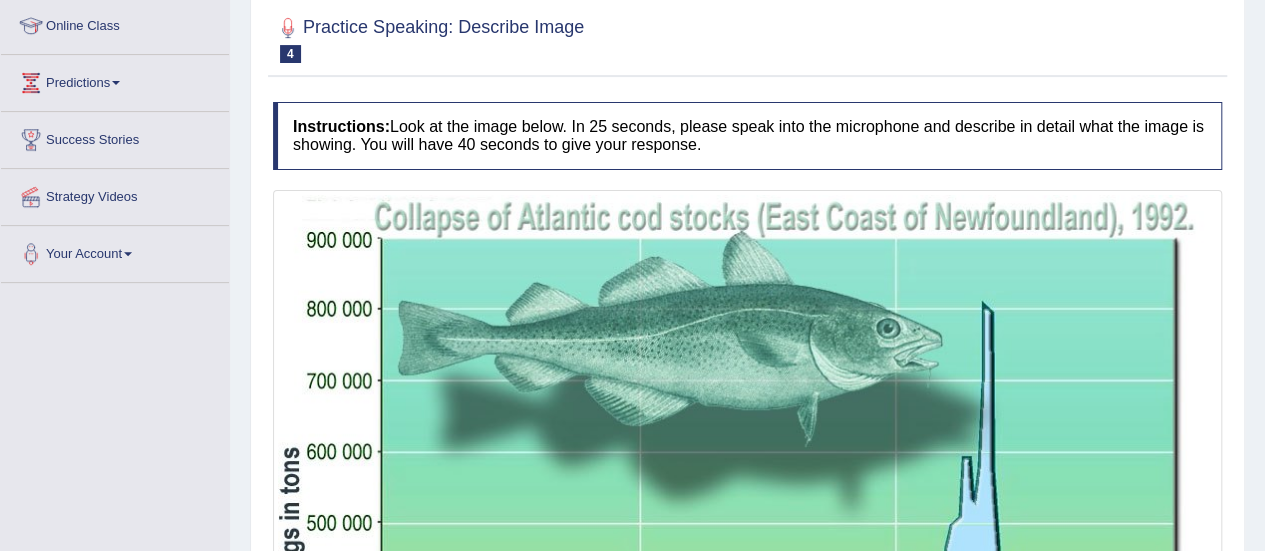 scroll, scrollTop: 0, scrollLeft: 0, axis: both 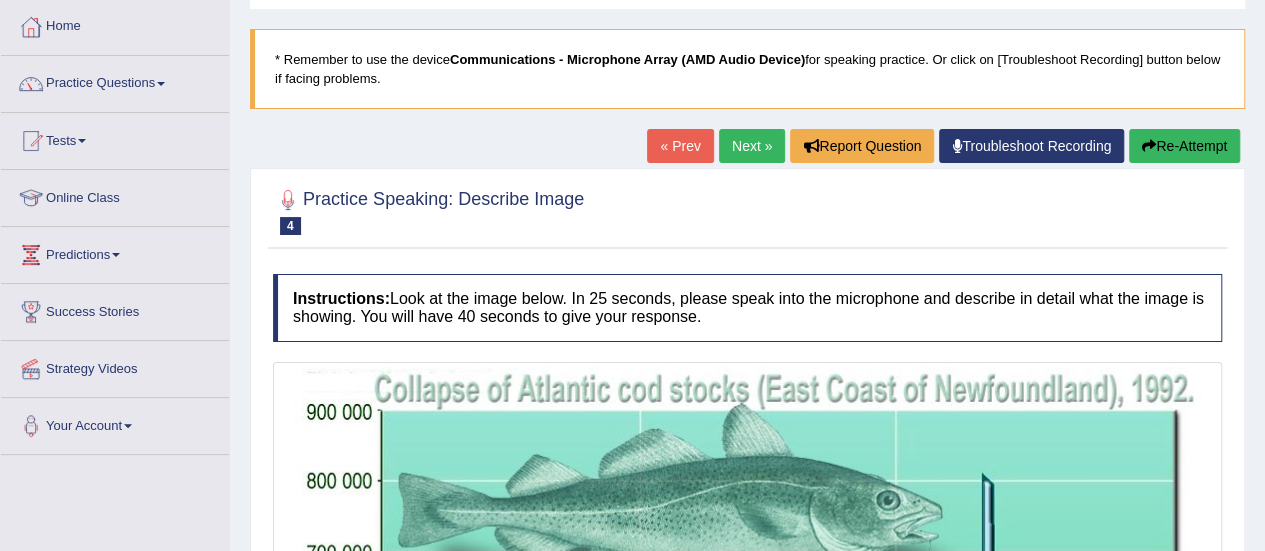click on "Re-Attempt" at bounding box center [1184, 146] 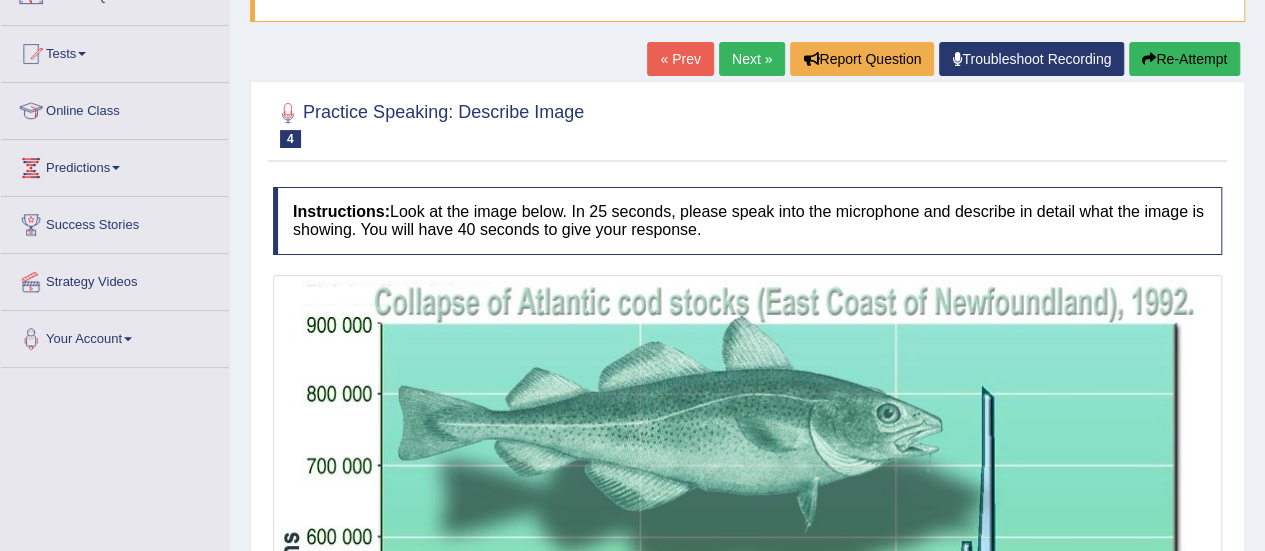 scroll, scrollTop: 0, scrollLeft: 0, axis: both 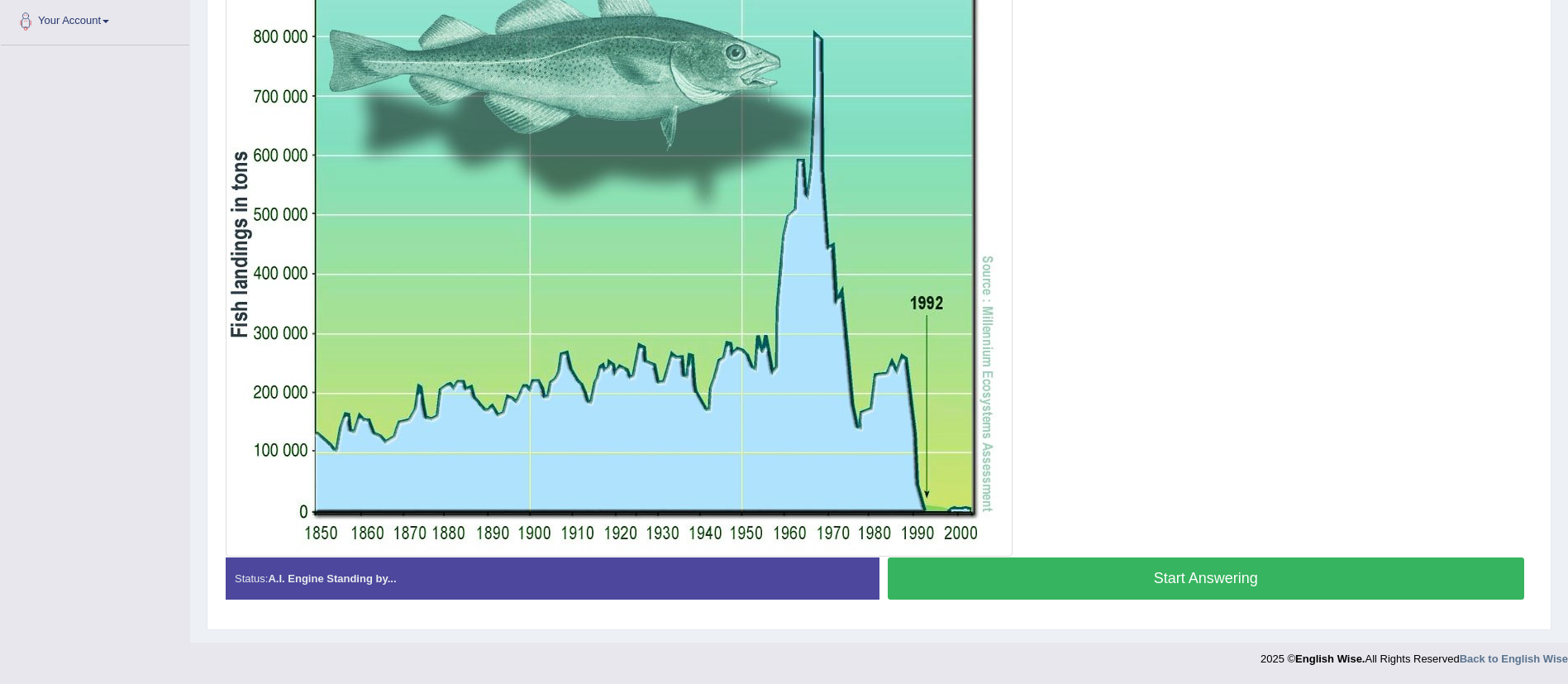 drag, startPoint x: 959, startPoint y: 1, endPoint x: 1051, endPoint y: 189, distance: 209.30361 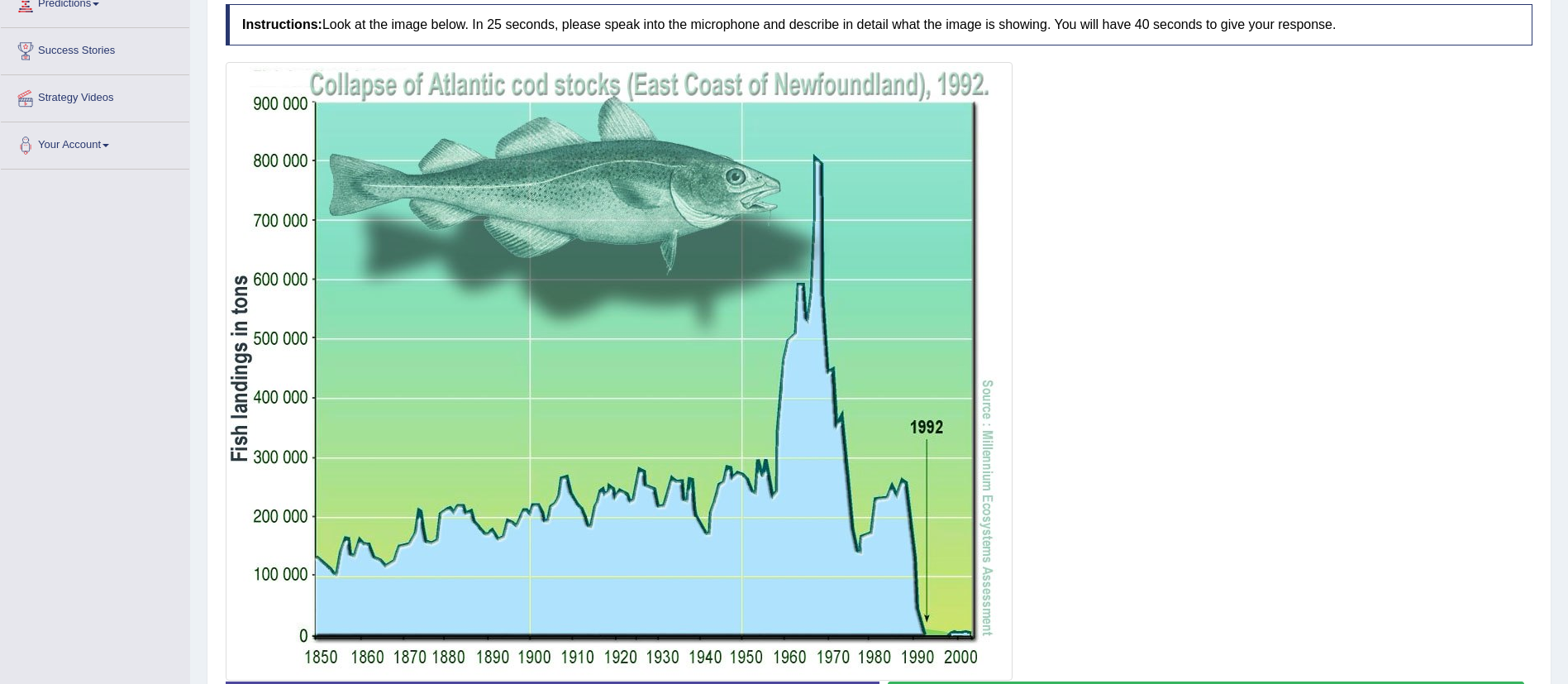 scroll, scrollTop: 414, scrollLeft: 0, axis: vertical 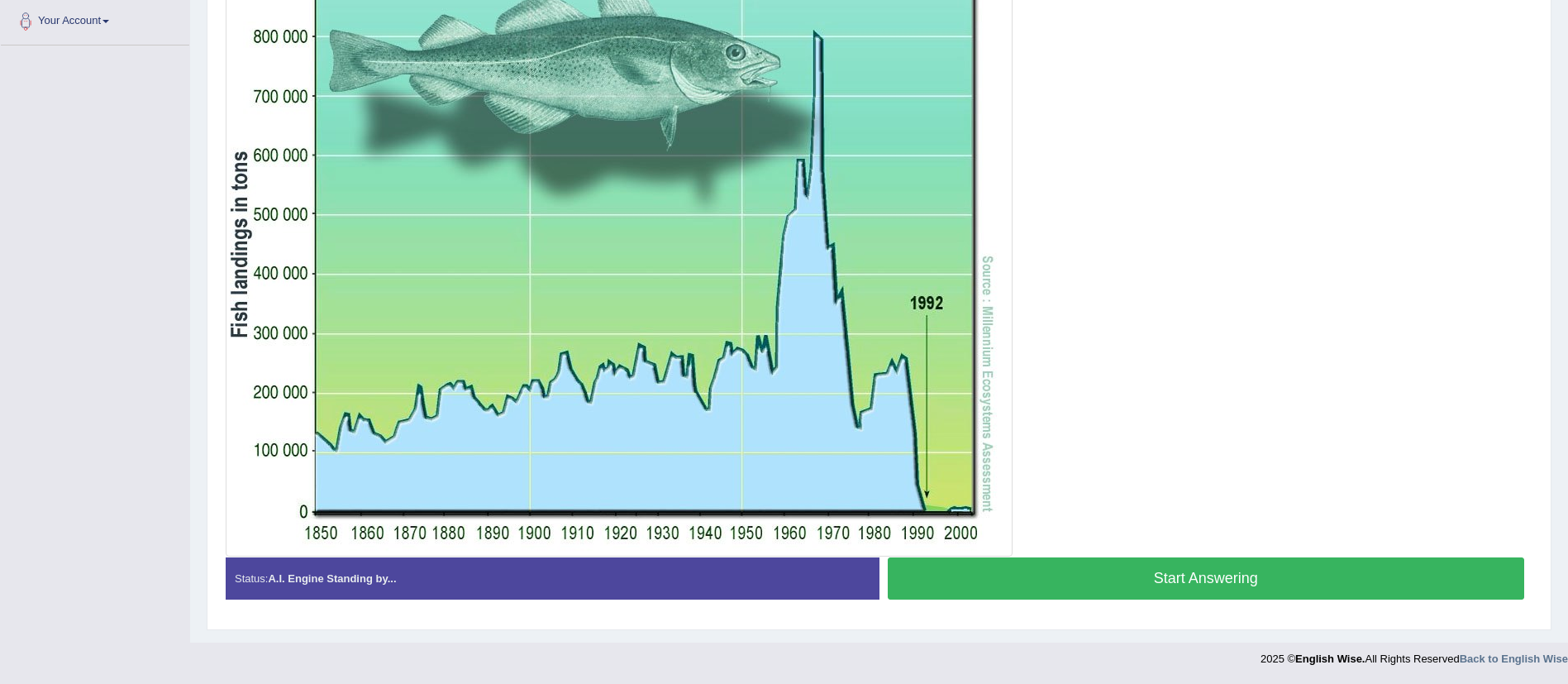 click on "Start Answering" at bounding box center [1206, 578] 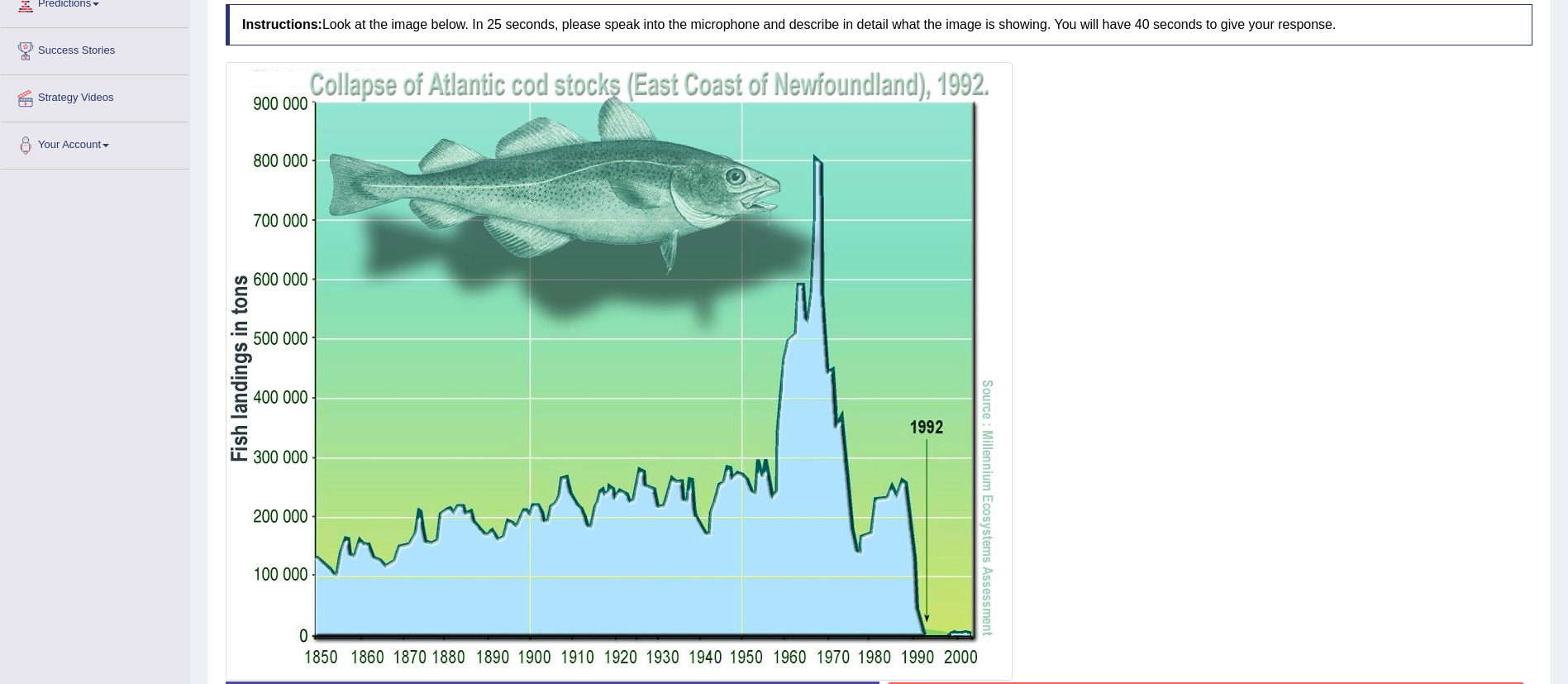 scroll, scrollTop: 414, scrollLeft: 0, axis: vertical 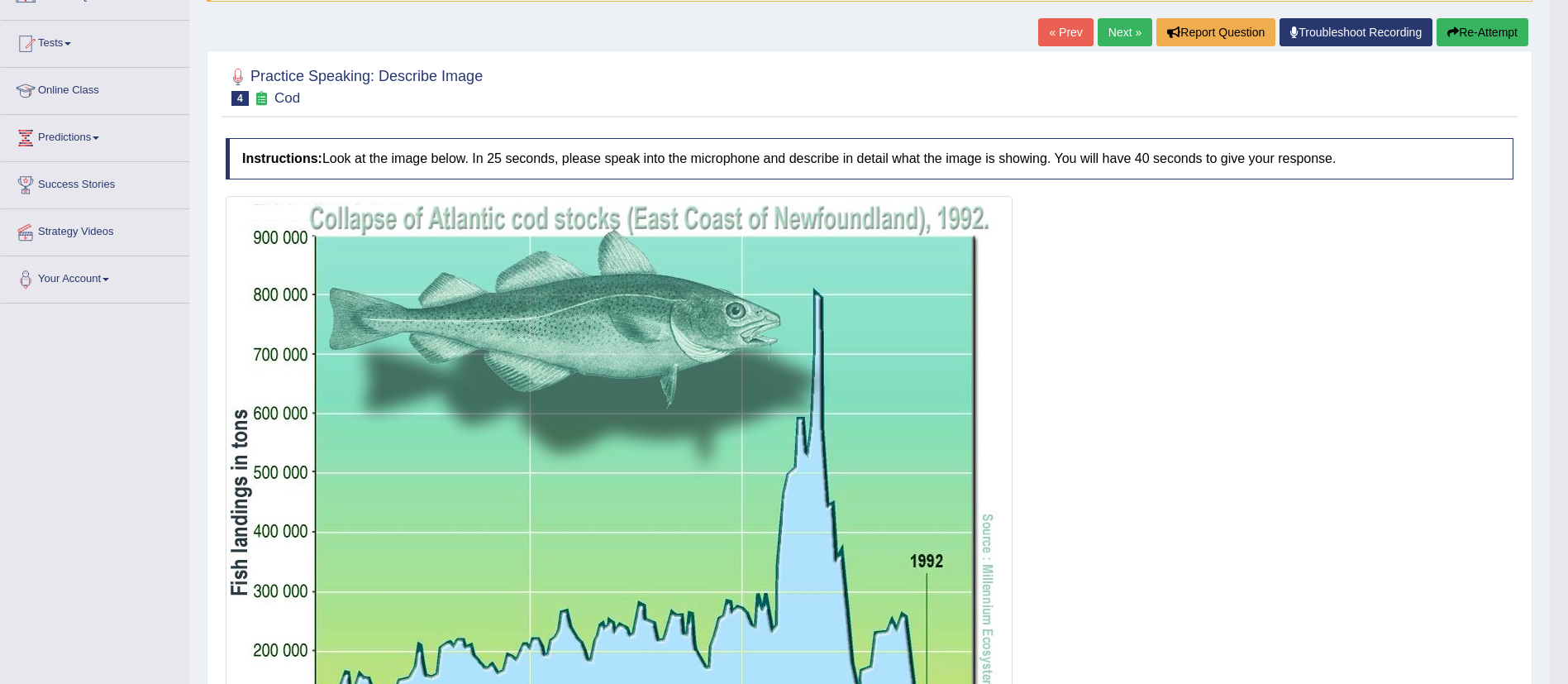 click on "Re-Attempt" at bounding box center (1482, 32) 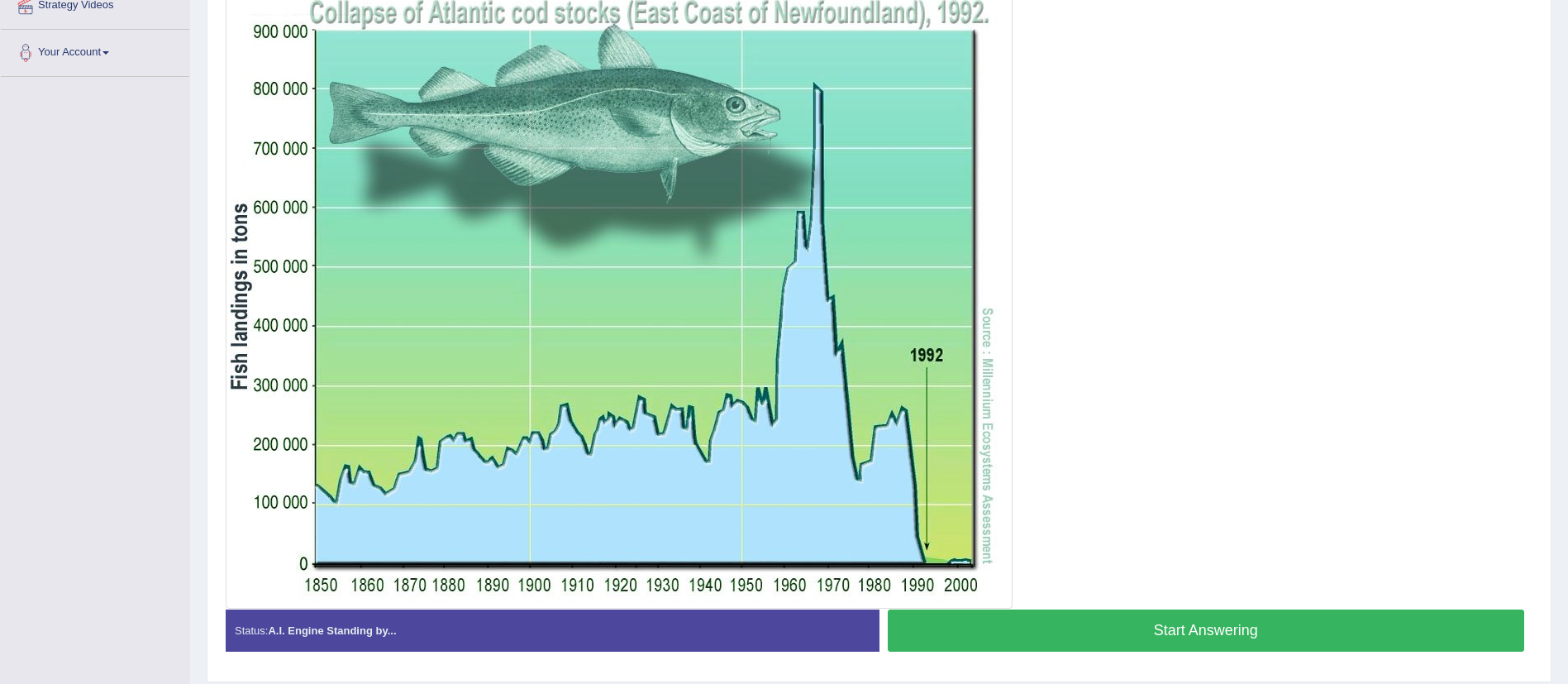 scroll, scrollTop: 0, scrollLeft: 0, axis: both 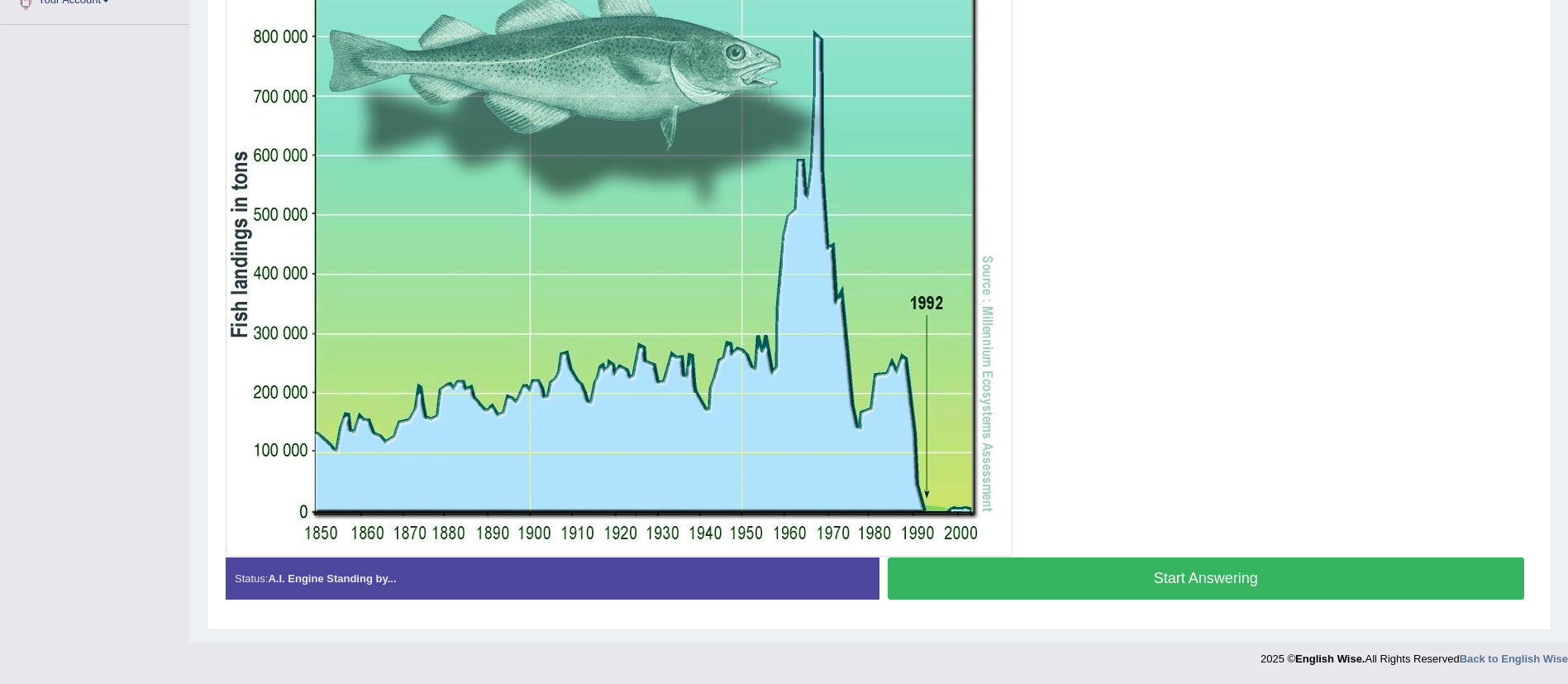 click on "Start Answering" at bounding box center (1206, 578) 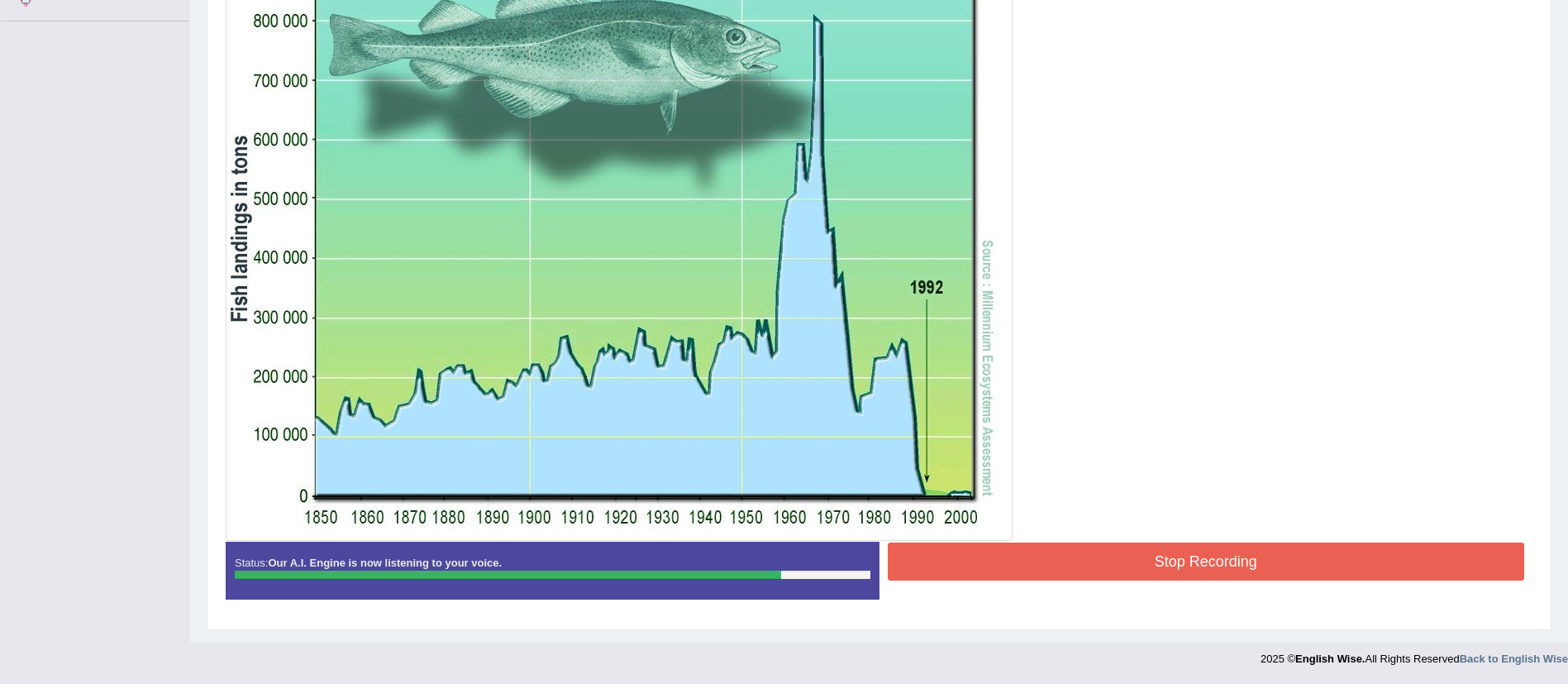 scroll, scrollTop: 313, scrollLeft: 0, axis: vertical 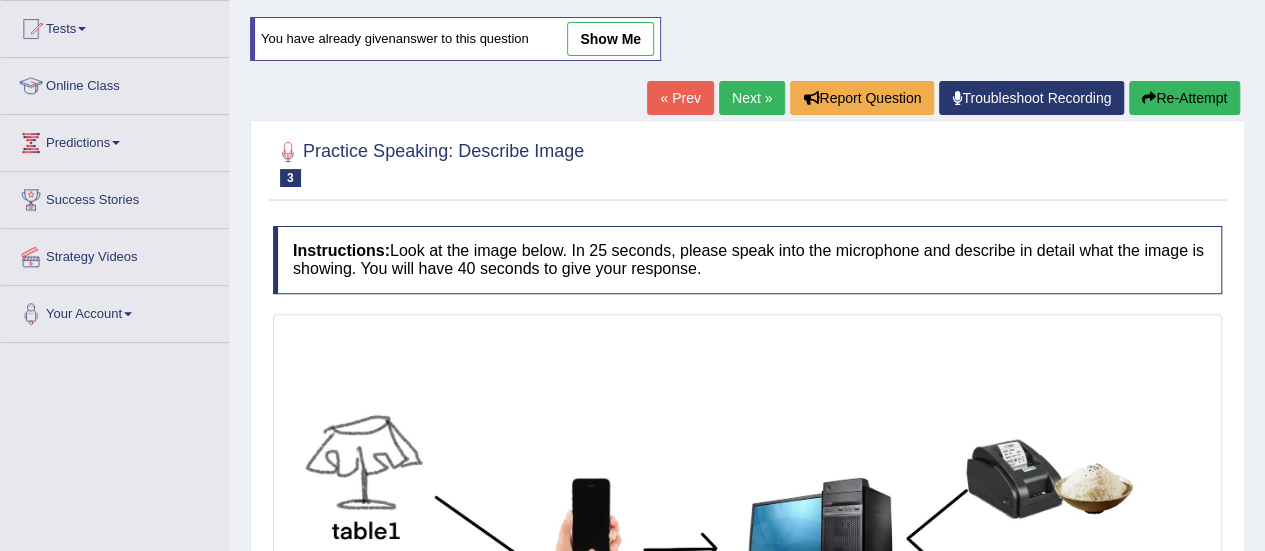 click on "Next »" at bounding box center [752, 98] 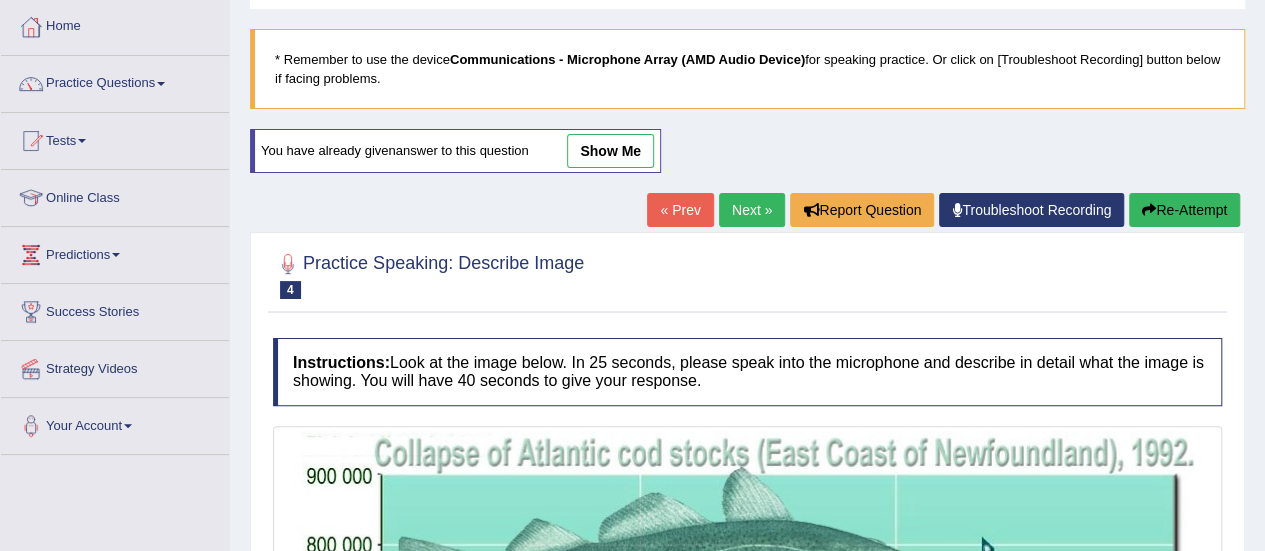 scroll, scrollTop: 400, scrollLeft: 0, axis: vertical 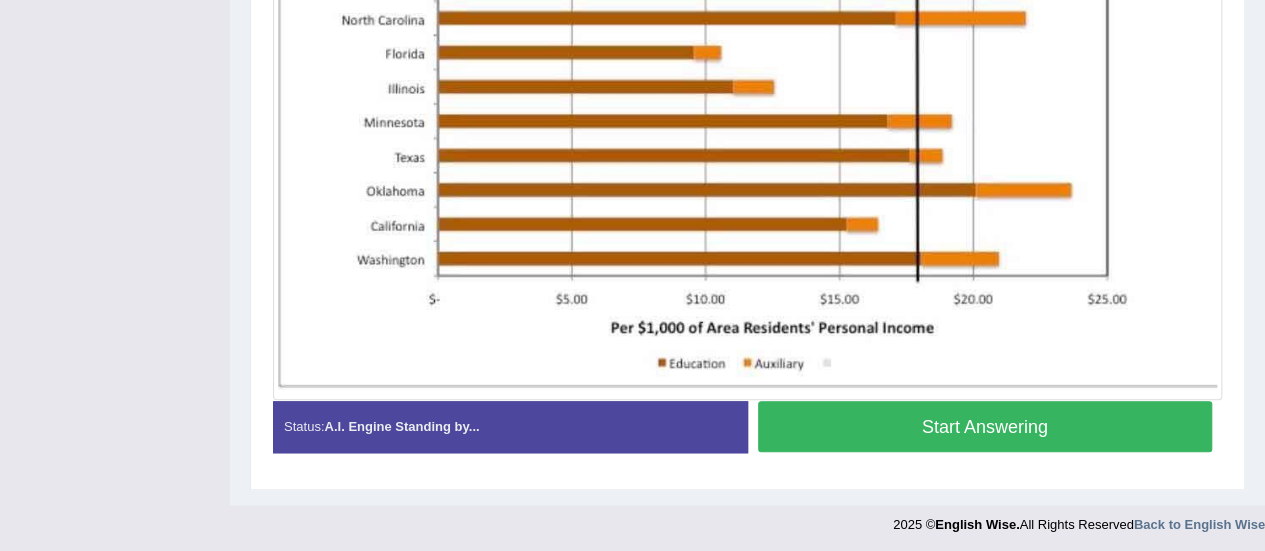 click on "Start Answering" at bounding box center (985, 426) 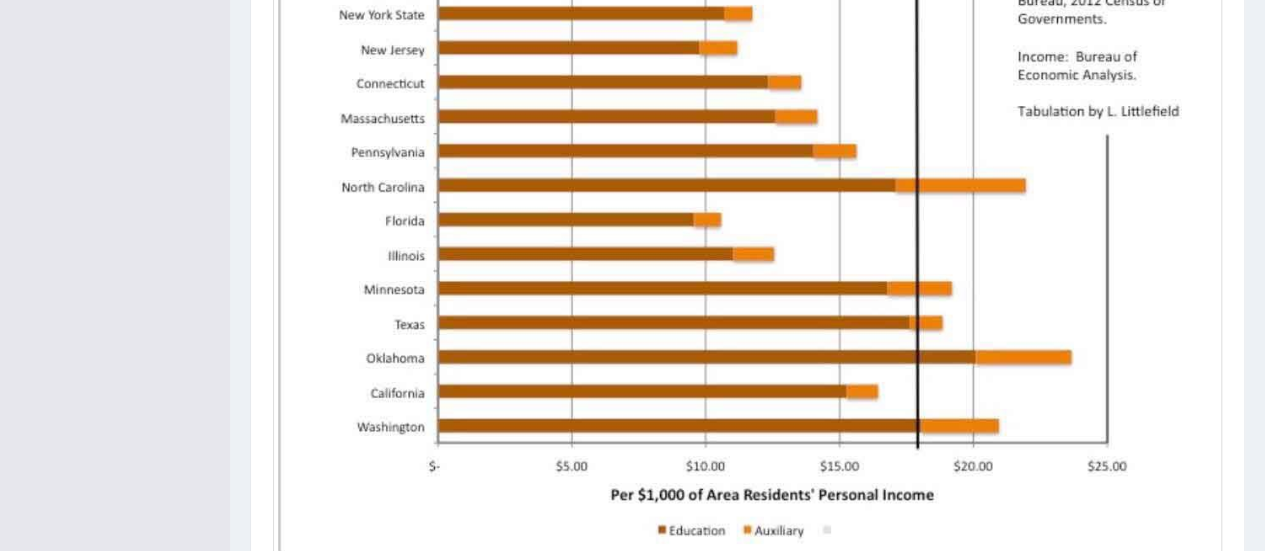 scroll, scrollTop: 637, scrollLeft: 0, axis: vertical 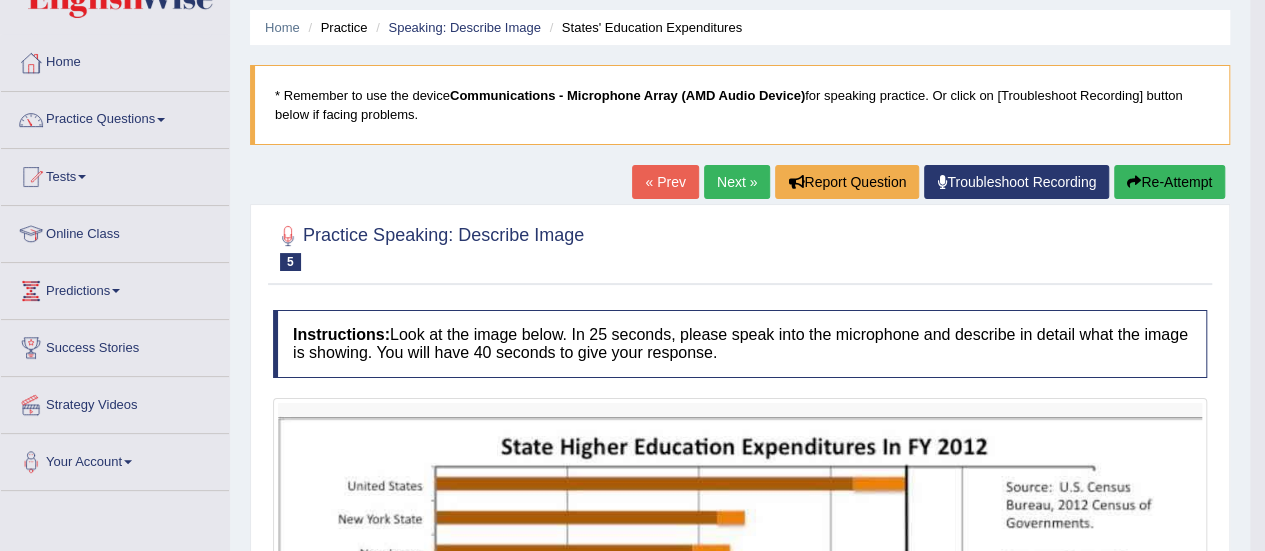 click on "Next »" at bounding box center [737, 182] 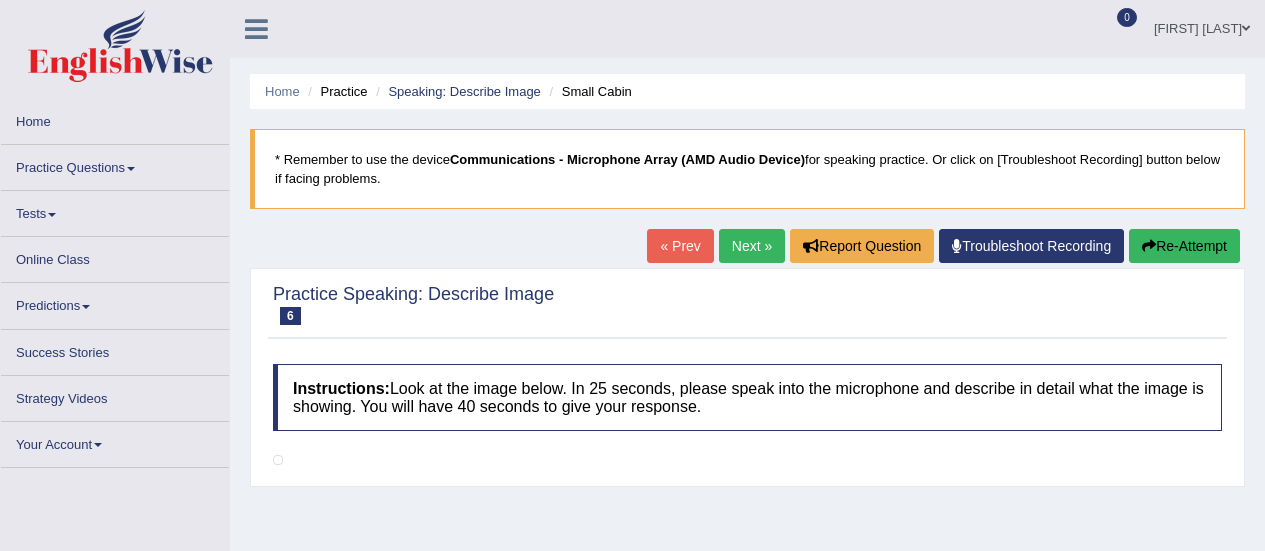 scroll, scrollTop: 0, scrollLeft: 0, axis: both 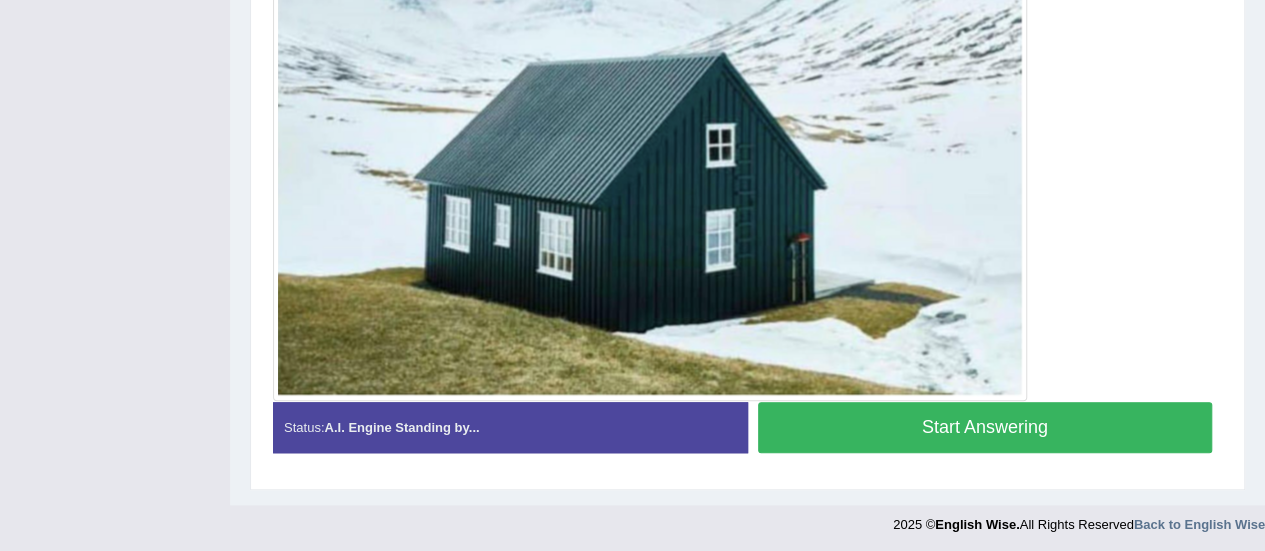 click on "Start Answering" at bounding box center (985, 427) 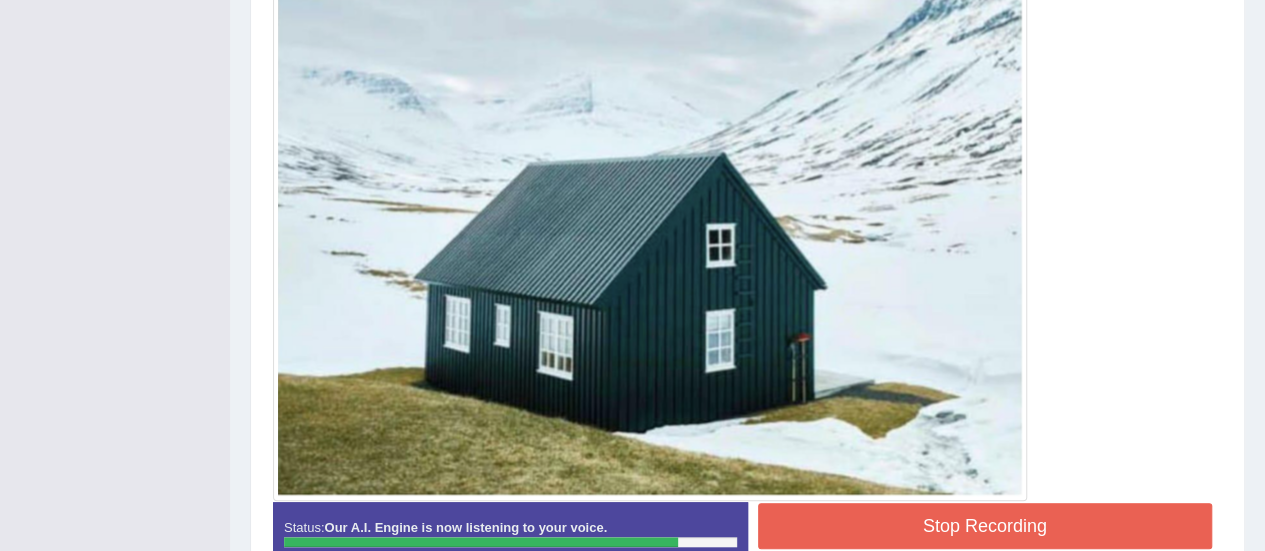 scroll, scrollTop: 694, scrollLeft: 0, axis: vertical 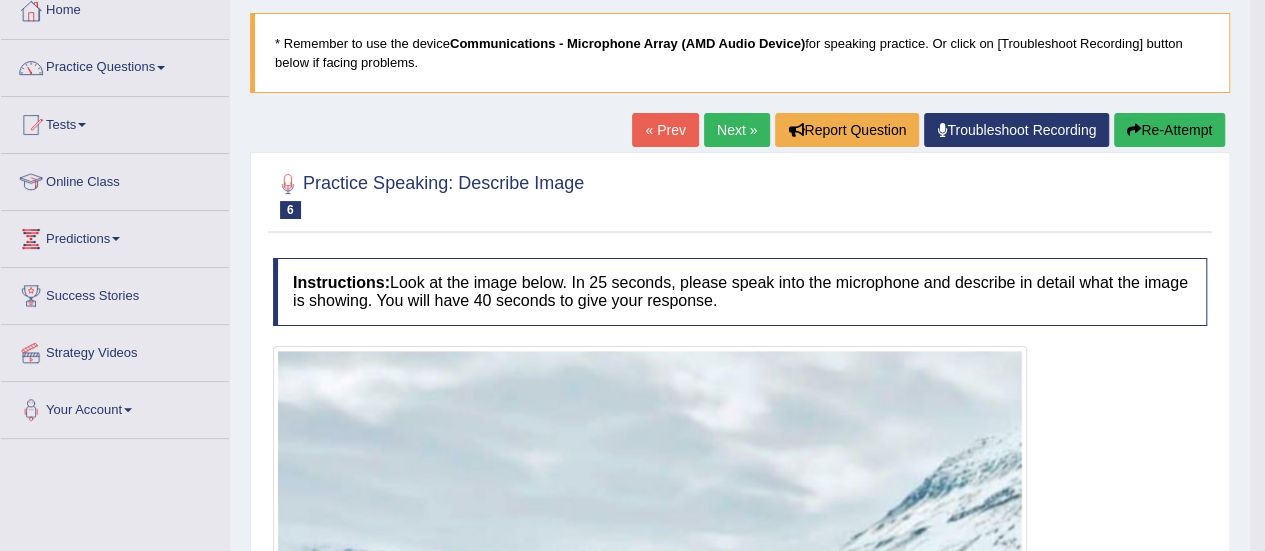 click on "Next »" at bounding box center [737, 130] 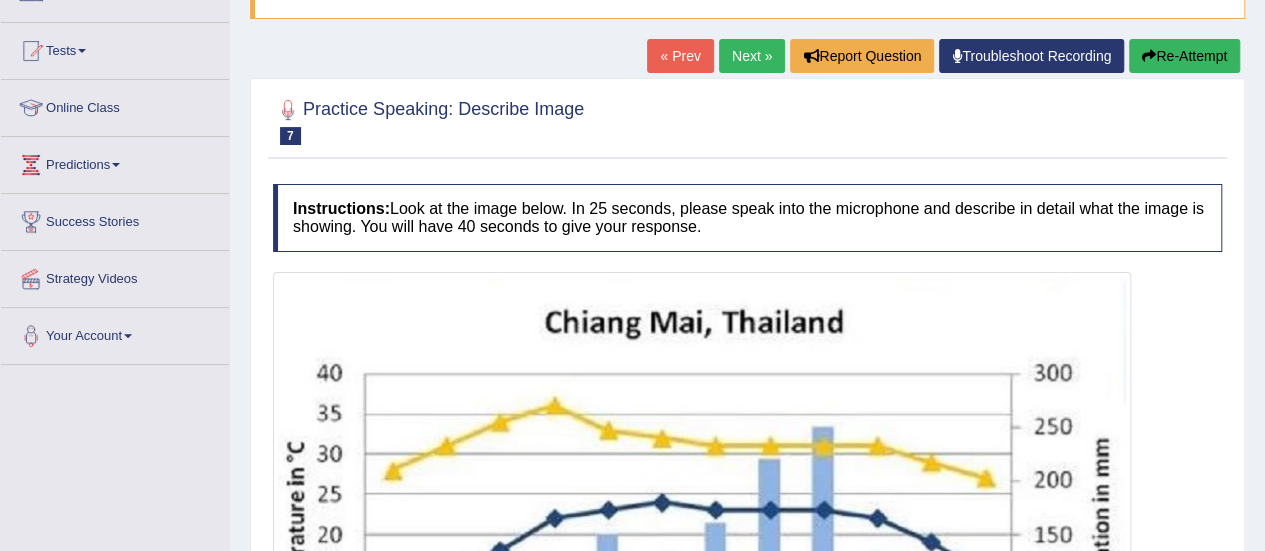 scroll, scrollTop: 0, scrollLeft: 0, axis: both 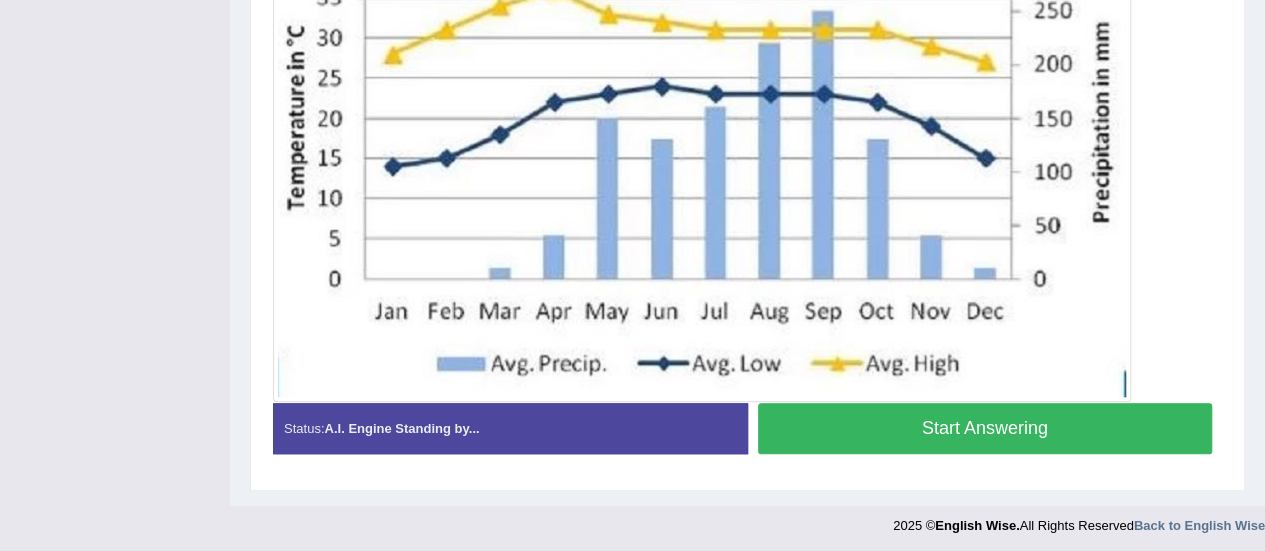 click on "Start Answering" at bounding box center (985, 428) 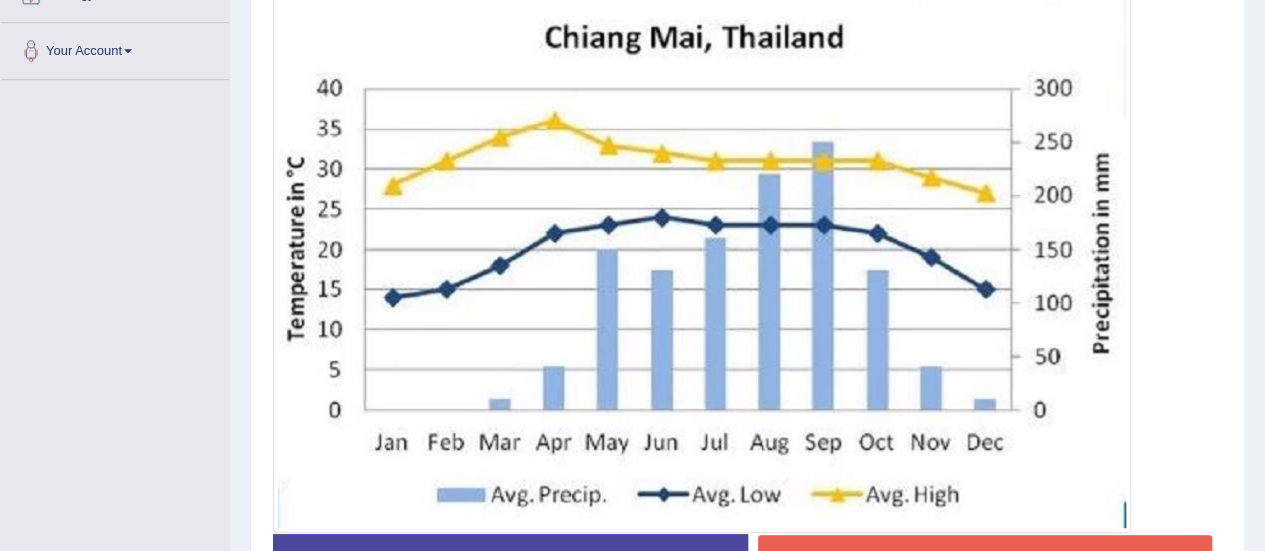 scroll, scrollTop: 506, scrollLeft: 0, axis: vertical 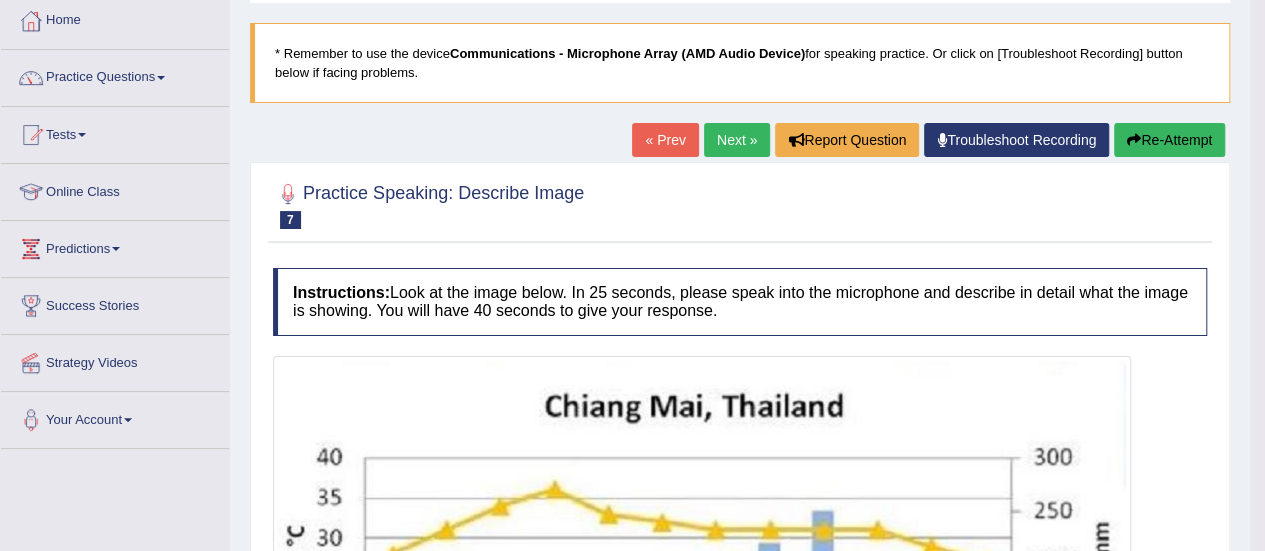 click on "Next »" at bounding box center [737, 140] 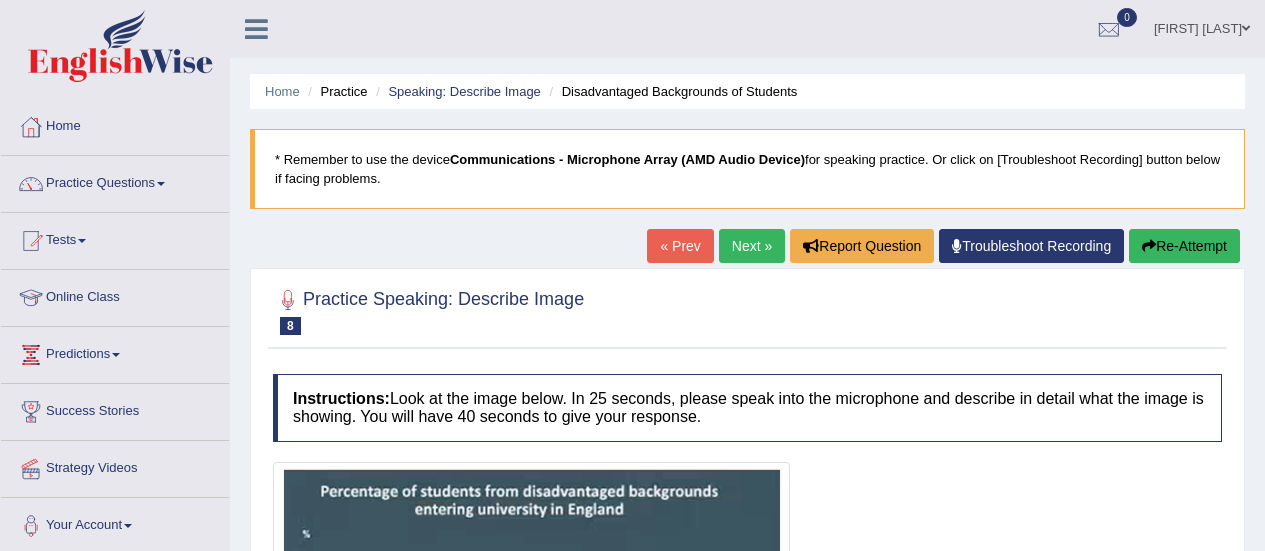 scroll, scrollTop: 0, scrollLeft: 0, axis: both 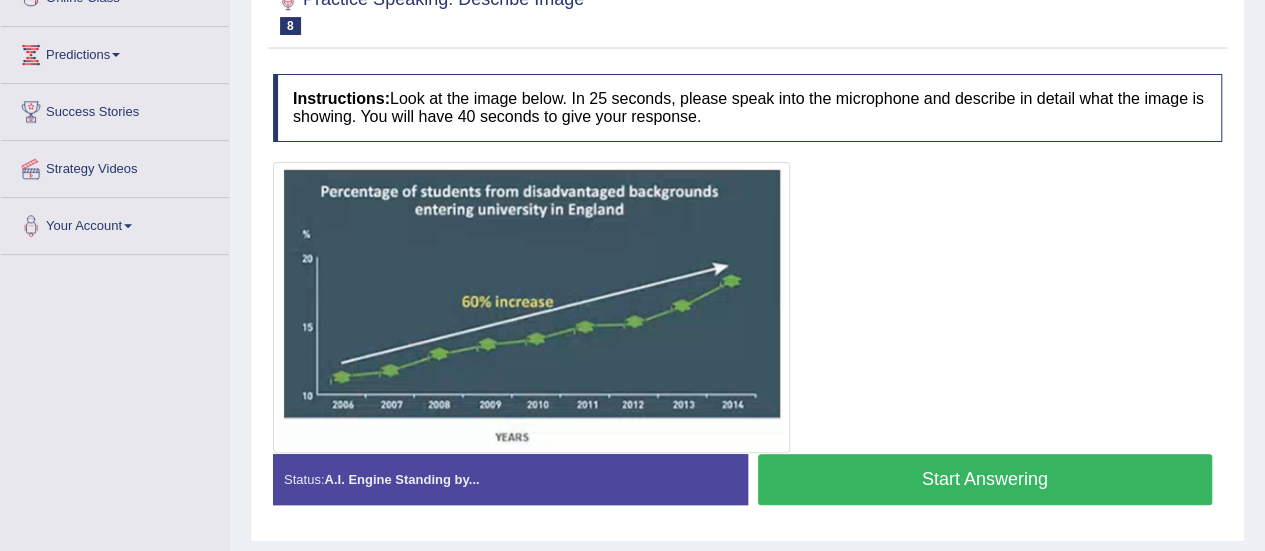 click on "Start Answering" at bounding box center (985, 479) 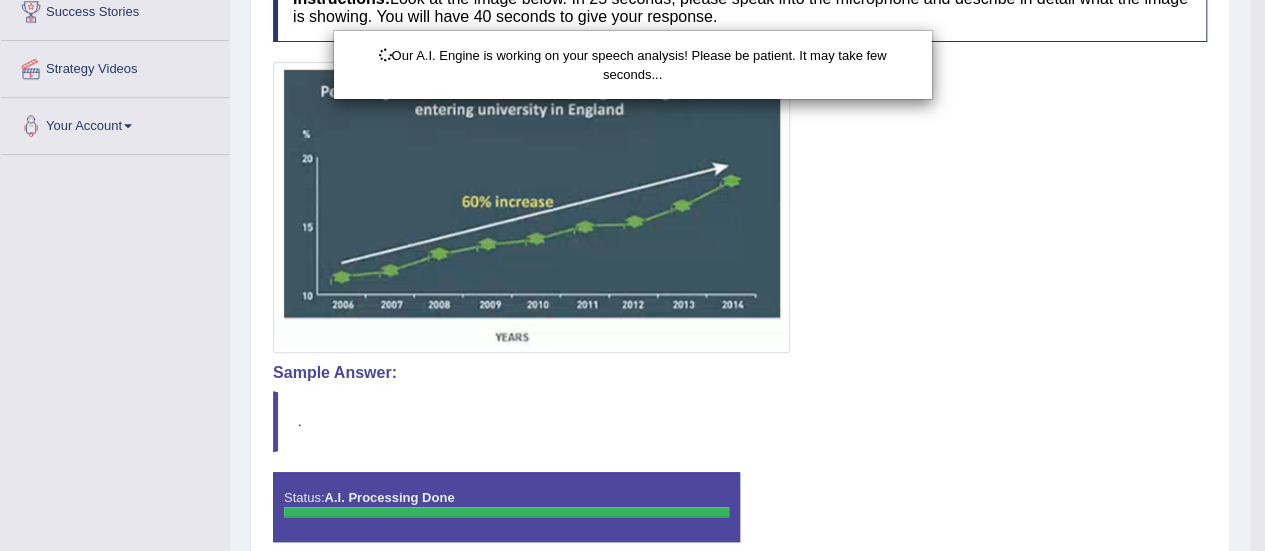 scroll, scrollTop: 498, scrollLeft: 0, axis: vertical 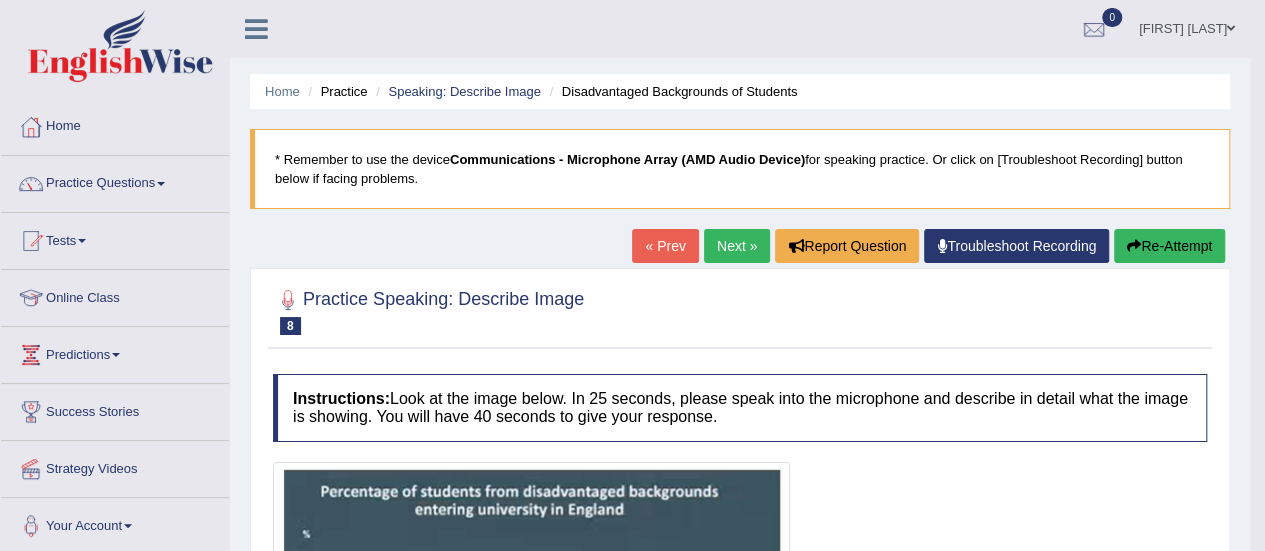 click on "Next »" at bounding box center (737, 246) 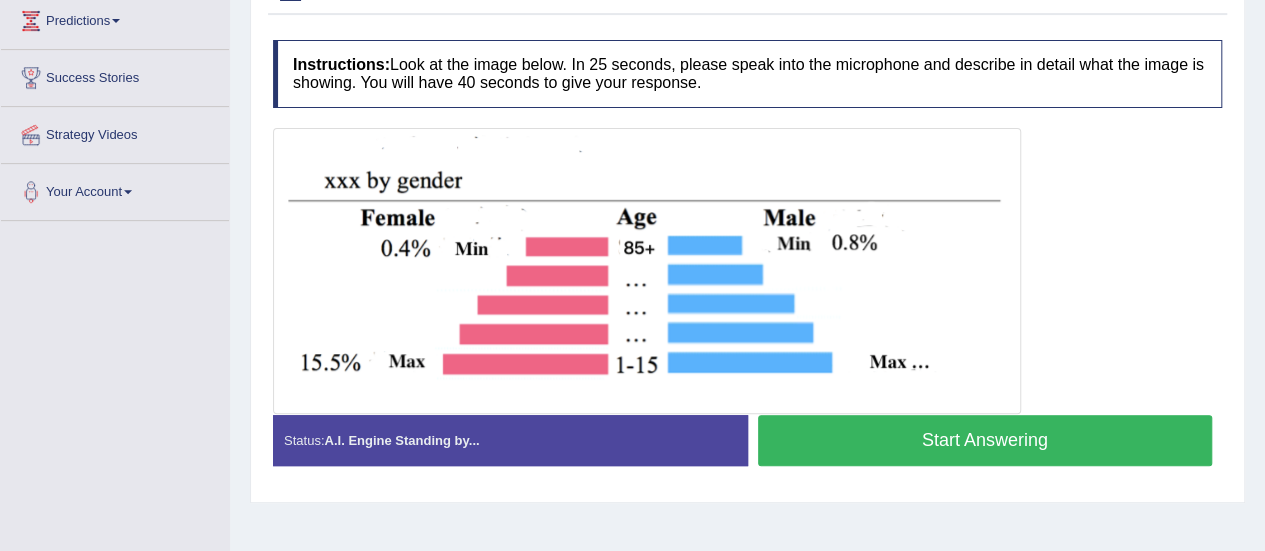 scroll, scrollTop: 0, scrollLeft: 0, axis: both 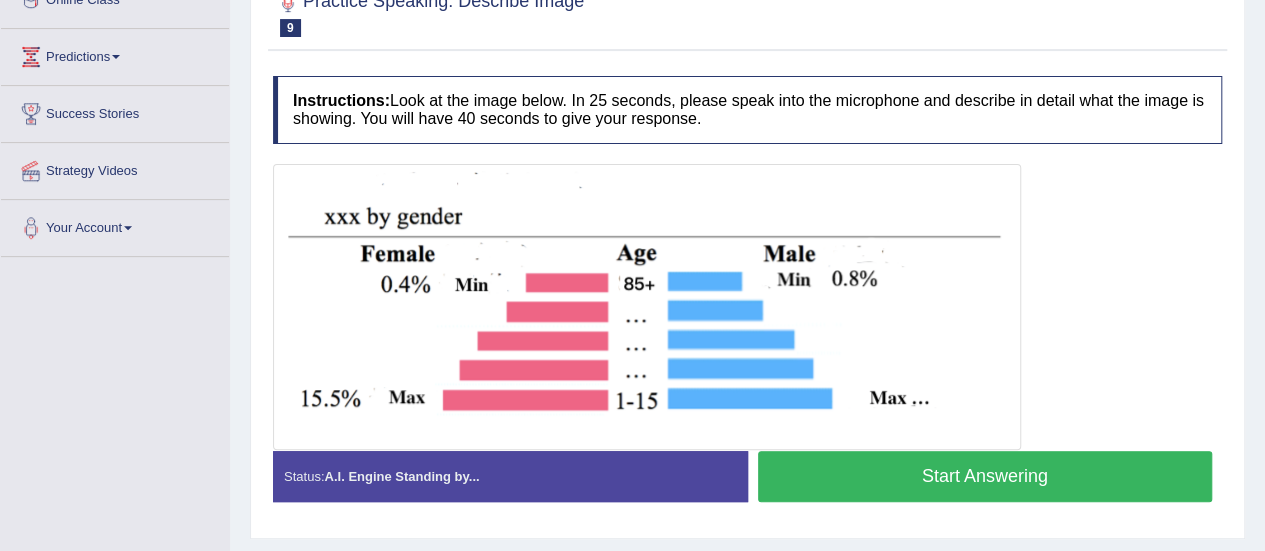 click on "Start Answering" at bounding box center (985, 476) 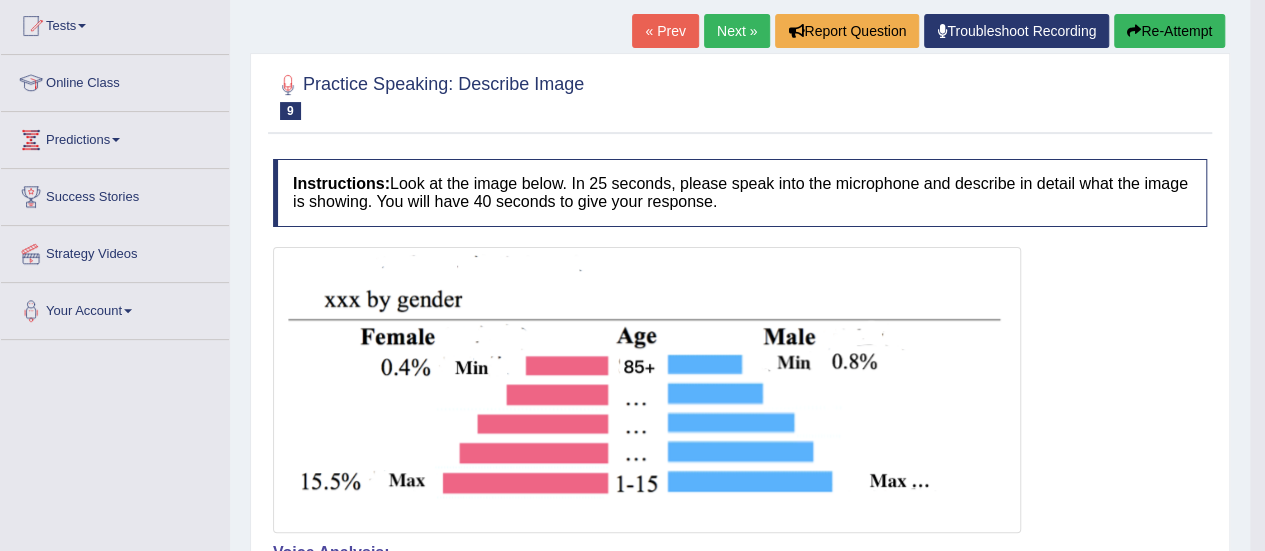 scroll, scrollTop: 98, scrollLeft: 0, axis: vertical 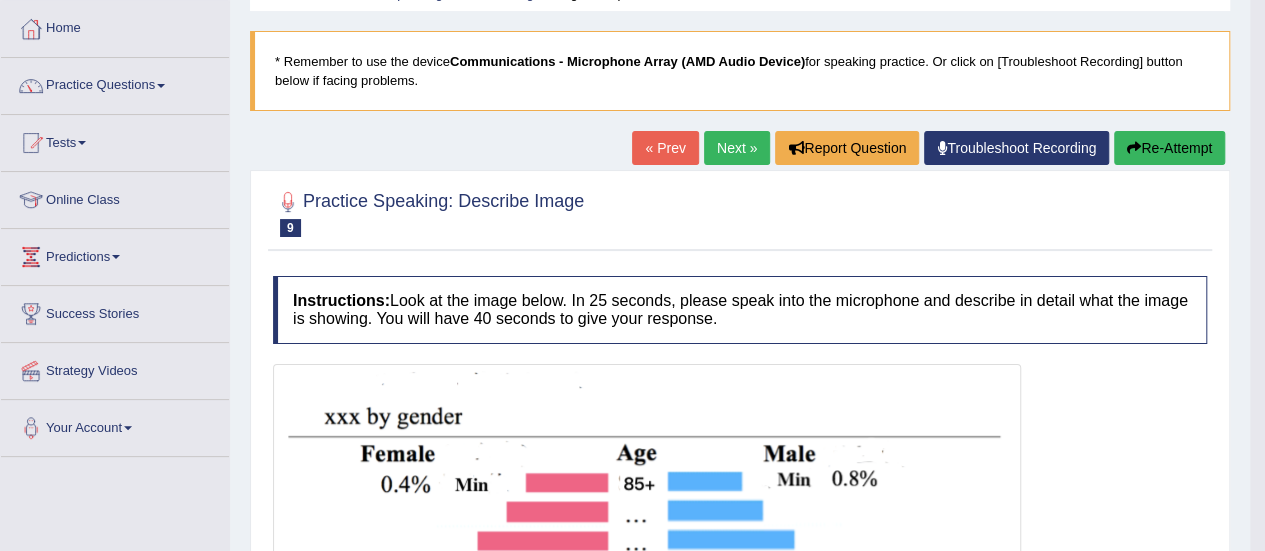 click on "Next »" at bounding box center [737, 148] 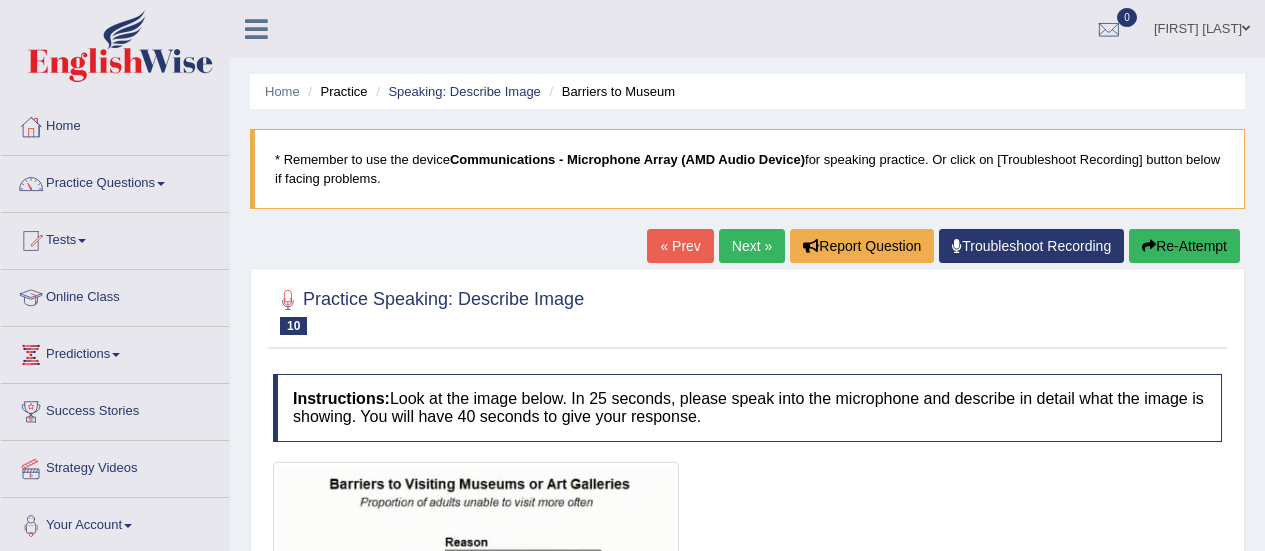 scroll, scrollTop: 300, scrollLeft: 0, axis: vertical 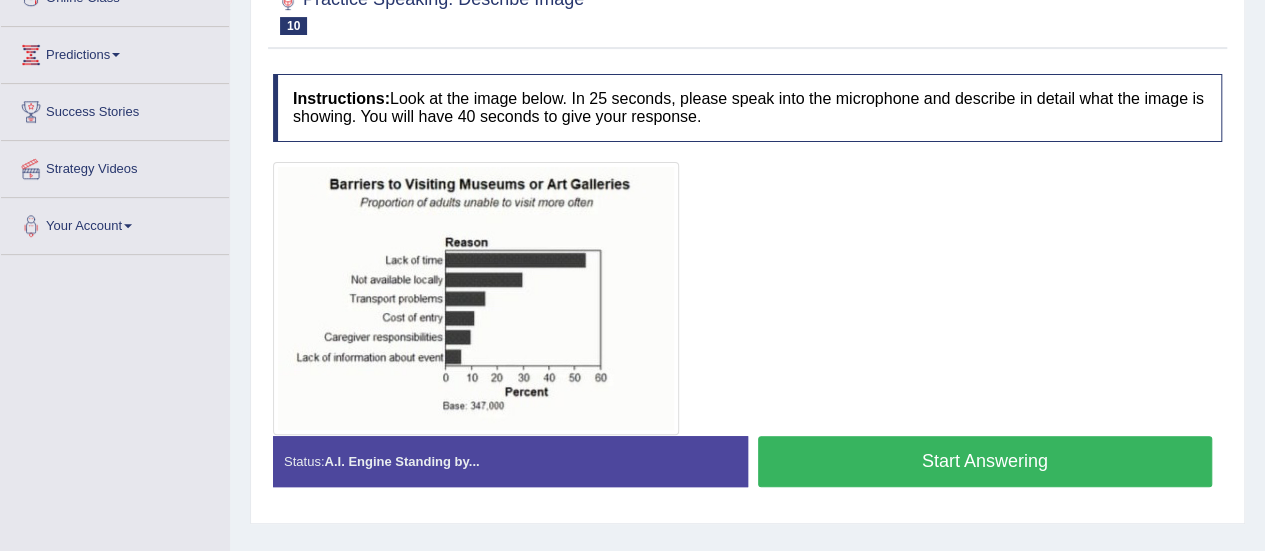 click on "Start Answering" at bounding box center [985, 461] 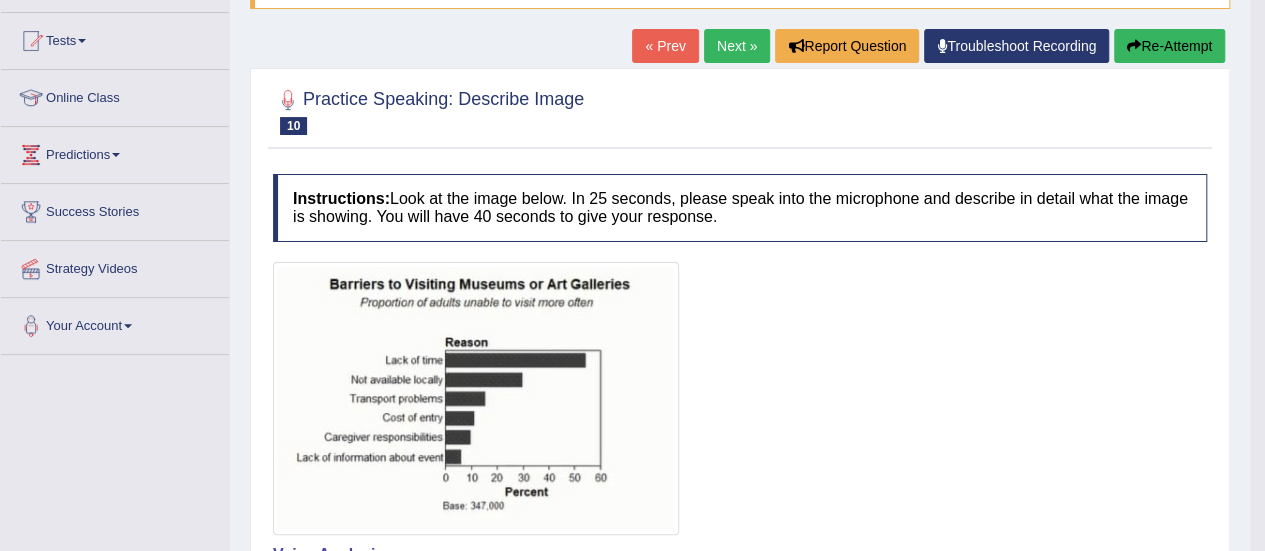 scroll, scrollTop: 0, scrollLeft: 0, axis: both 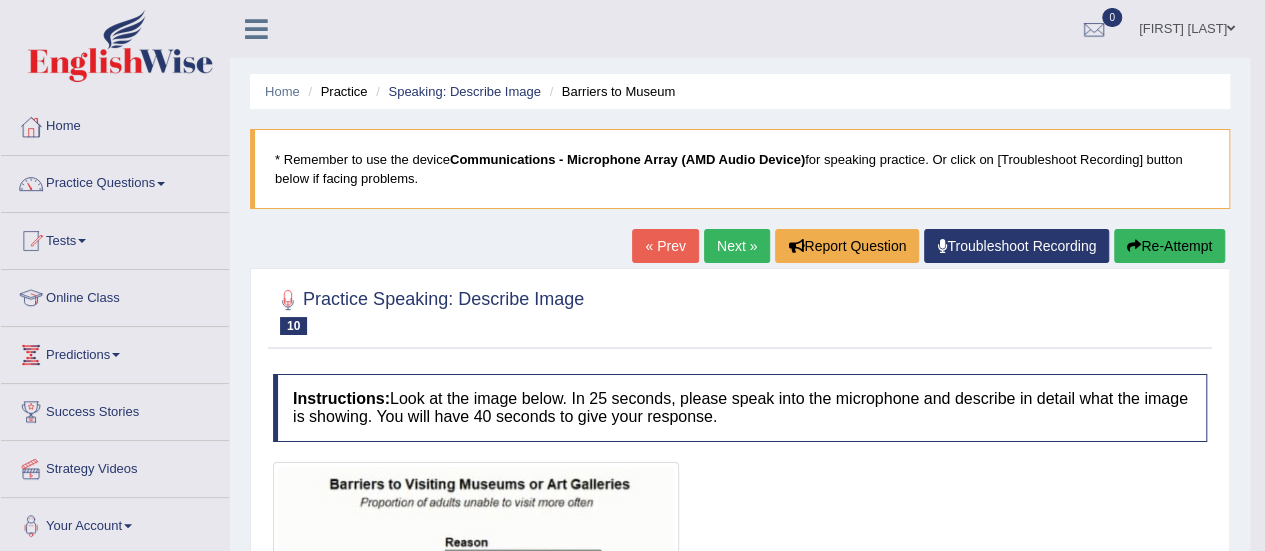 click on "Next »" at bounding box center [737, 246] 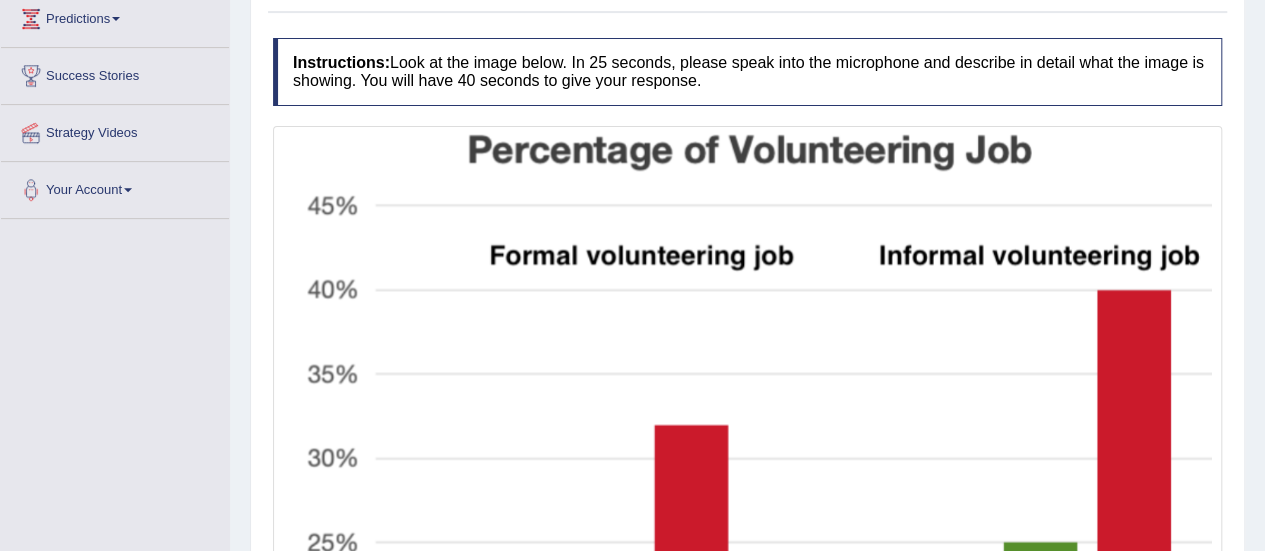 scroll, scrollTop: 392, scrollLeft: 0, axis: vertical 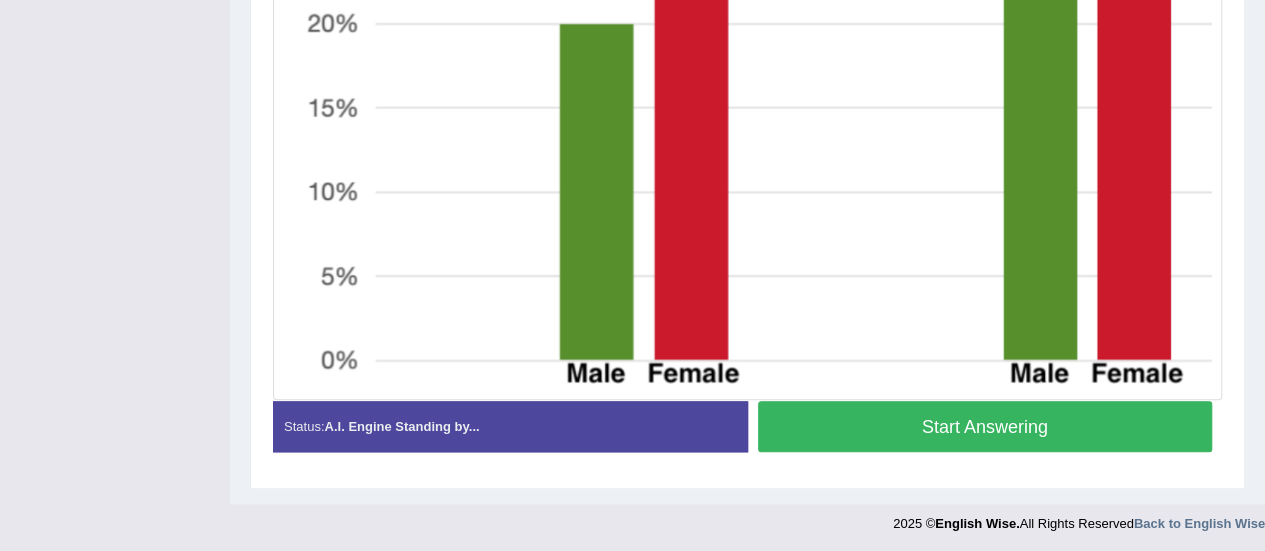 click on "Start Answering" at bounding box center [985, 426] 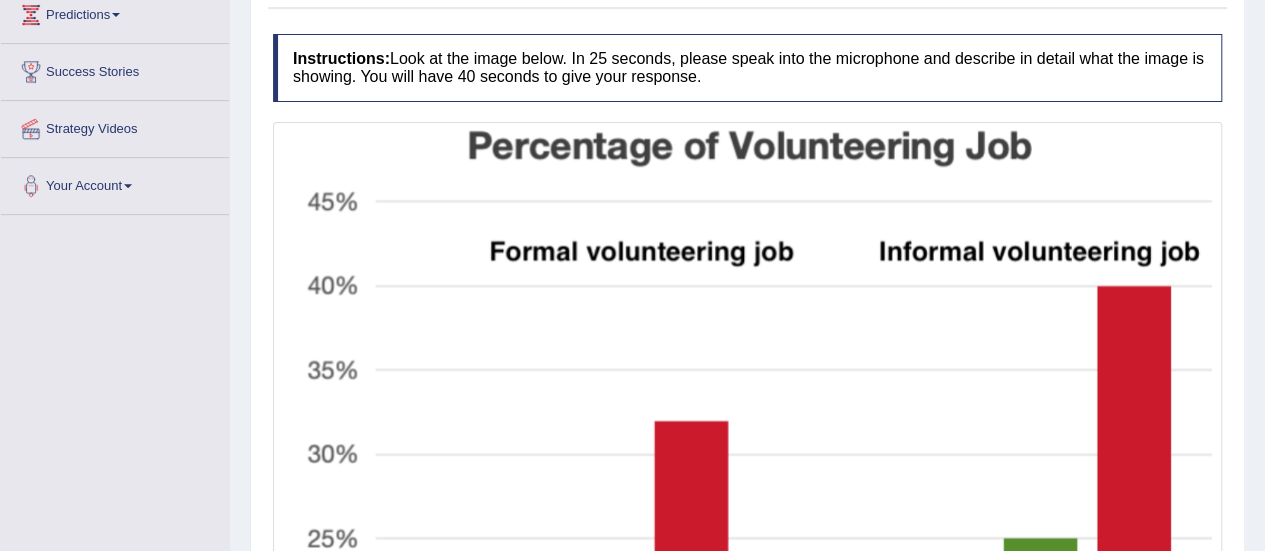 scroll, scrollTop: 339, scrollLeft: 0, axis: vertical 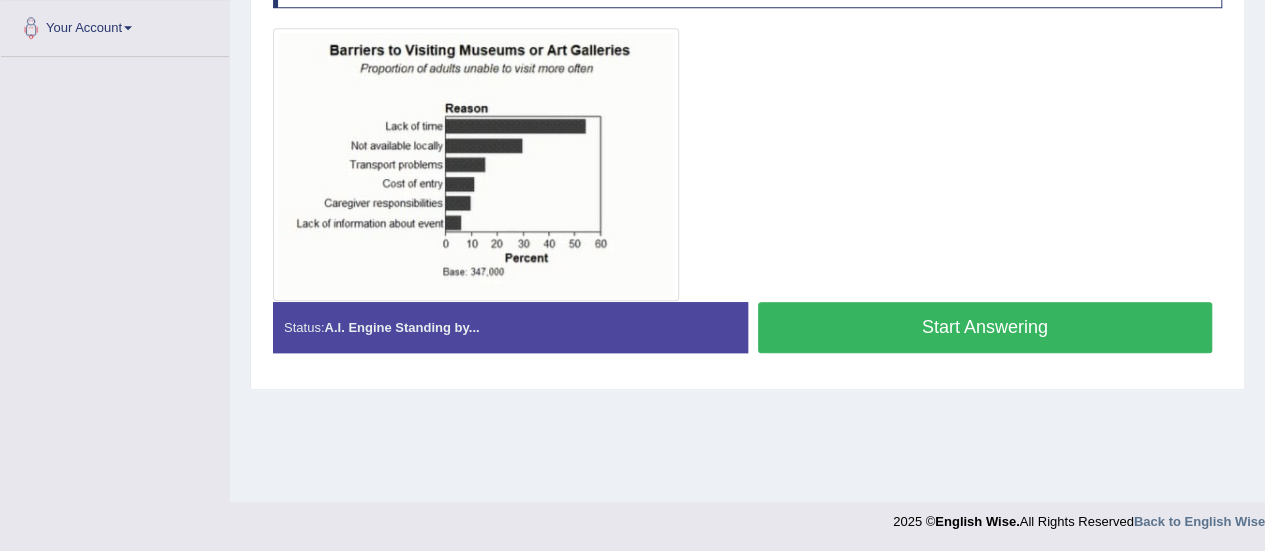 drag, startPoint x: 900, startPoint y: 331, endPoint x: 377, endPoint y: 371, distance: 524.5274 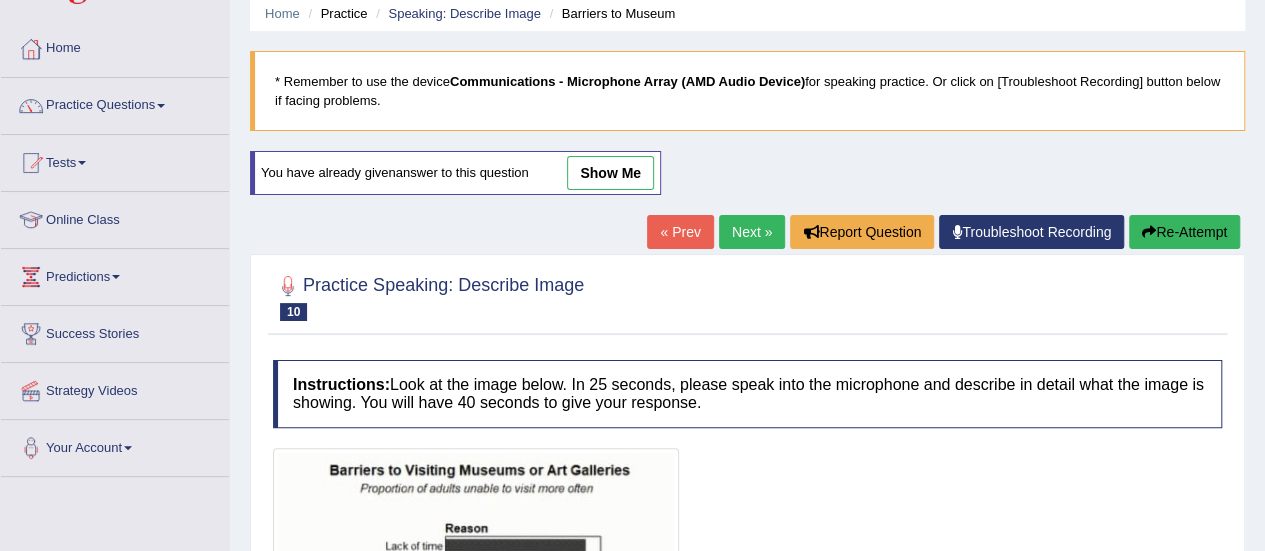 scroll, scrollTop: 0, scrollLeft: 0, axis: both 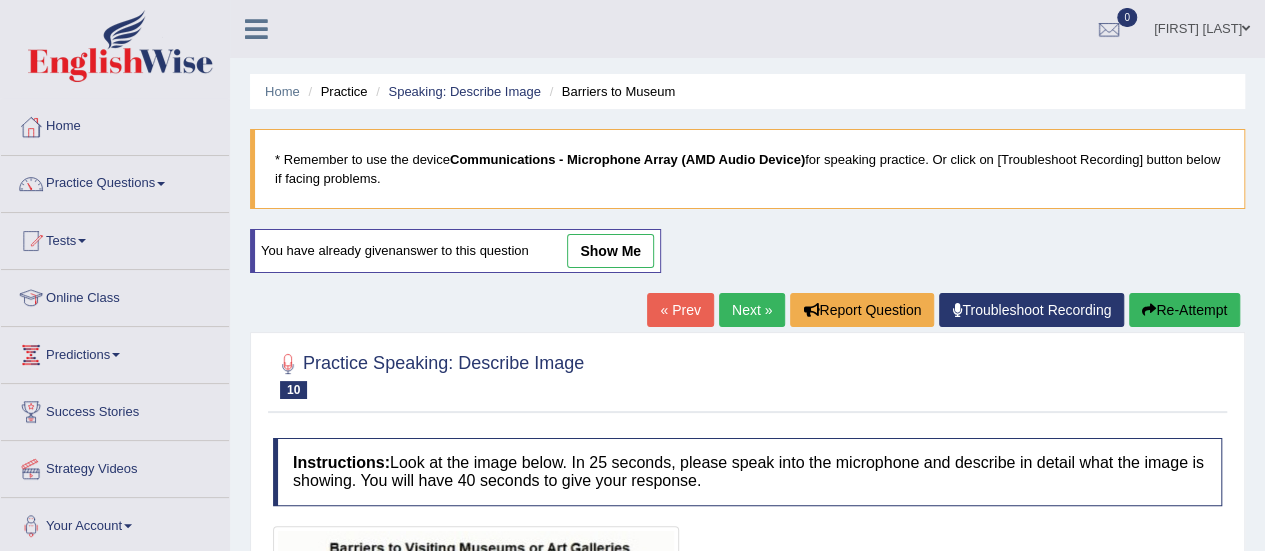click on "Next »" at bounding box center (752, 310) 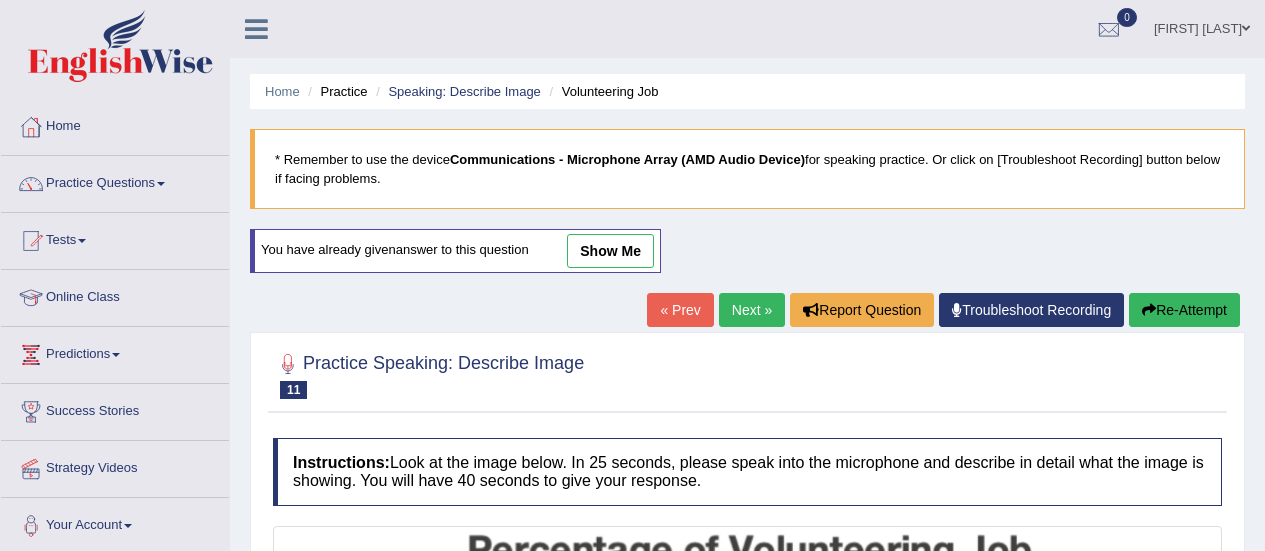 scroll, scrollTop: 0, scrollLeft: 0, axis: both 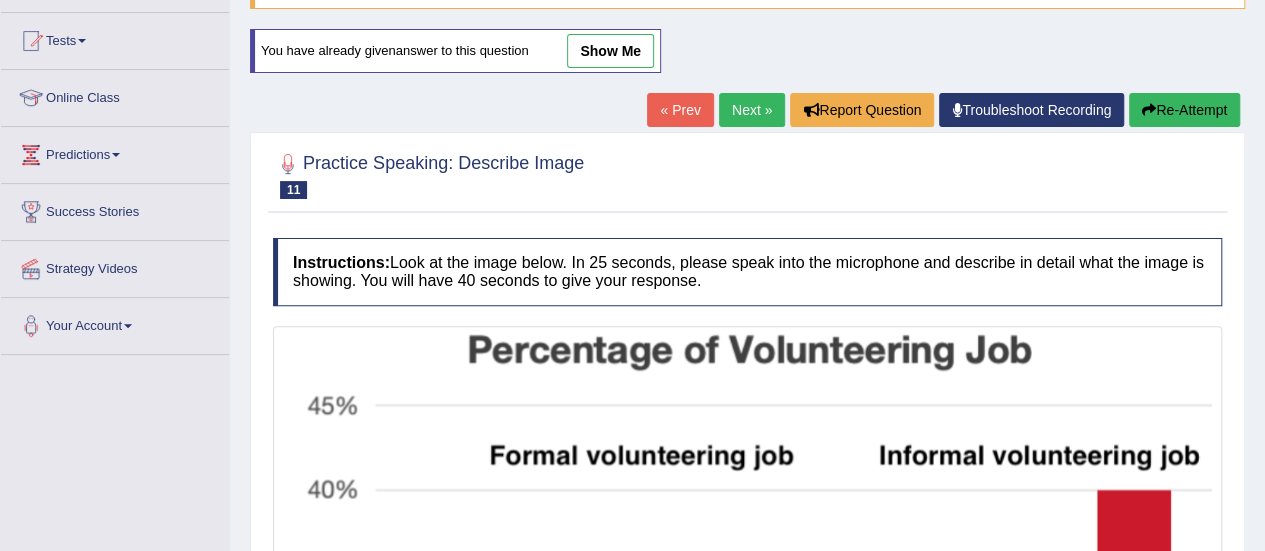 click on "Next »" at bounding box center (752, 110) 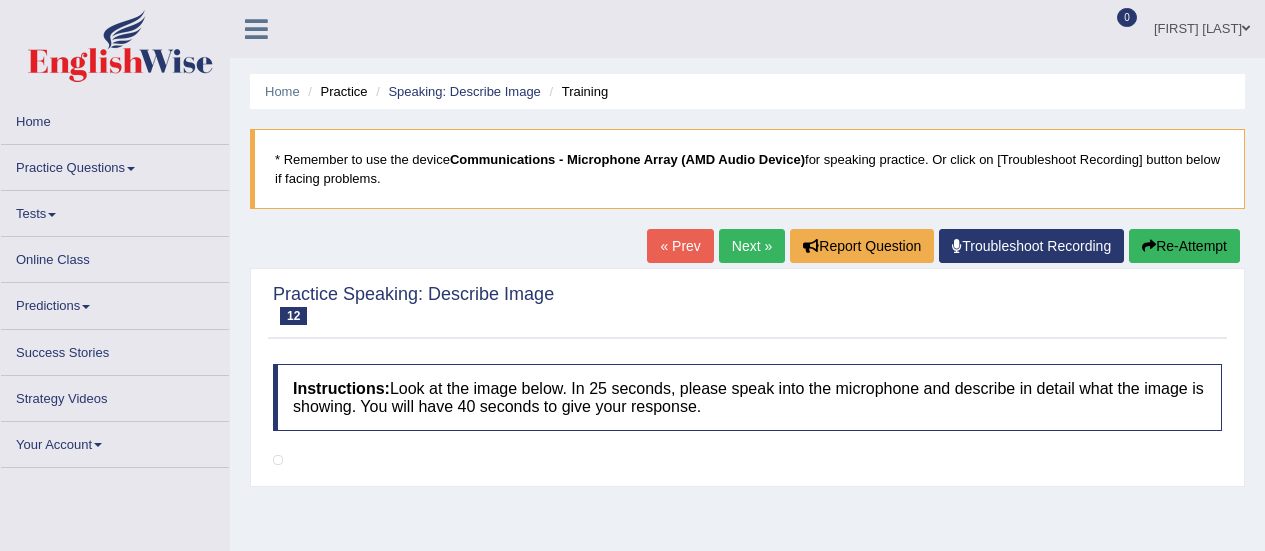 scroll, scrollTop: 114, scrollLeft: 0, axis: vertical 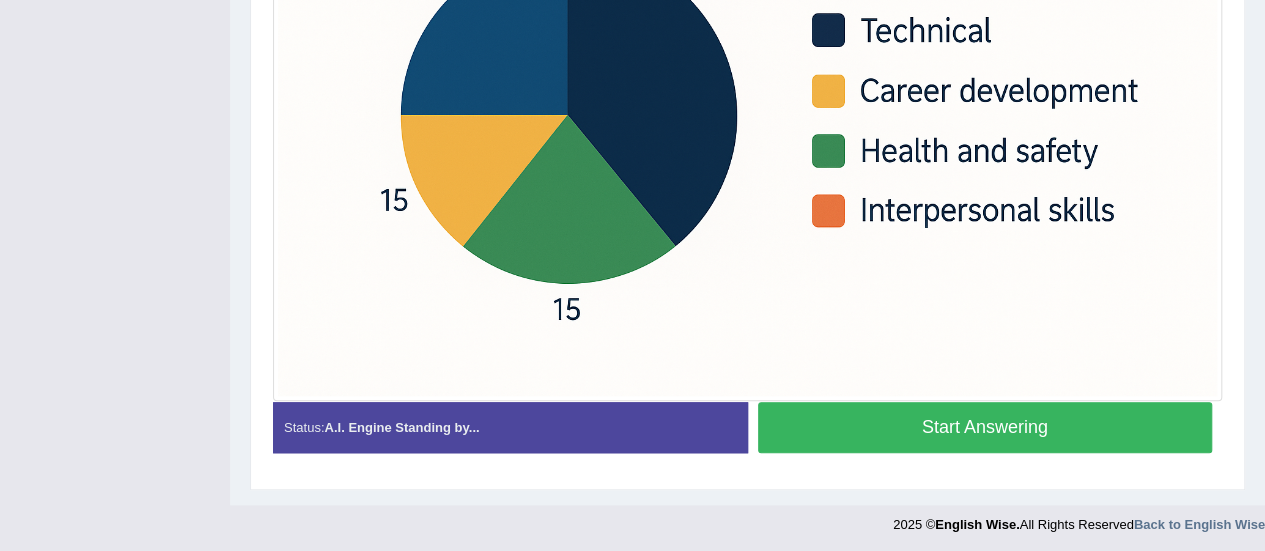 click on "Start Answering" at bounding box center (985, 427) 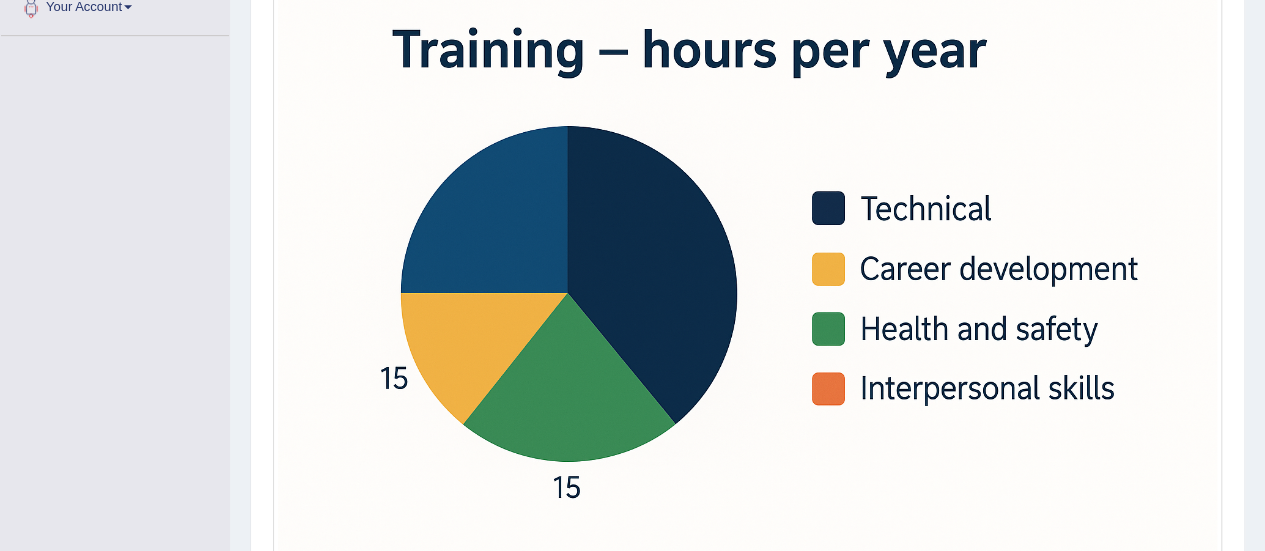 scroll, scrollTop: 516, scrollLeft: 0, axis: vertical 